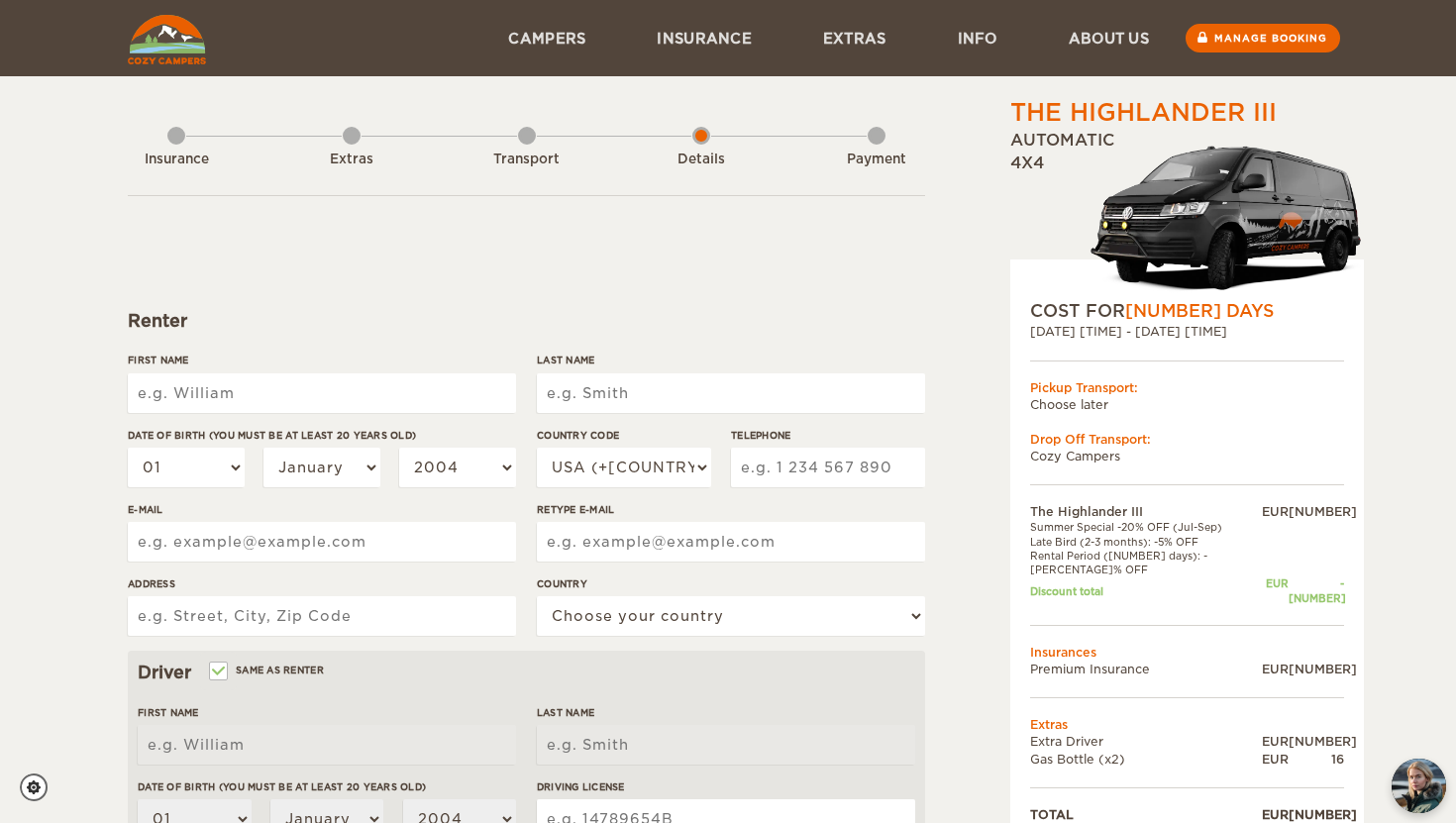 scroll, scrollTop: 0, scrollLeft: 0, axis: both 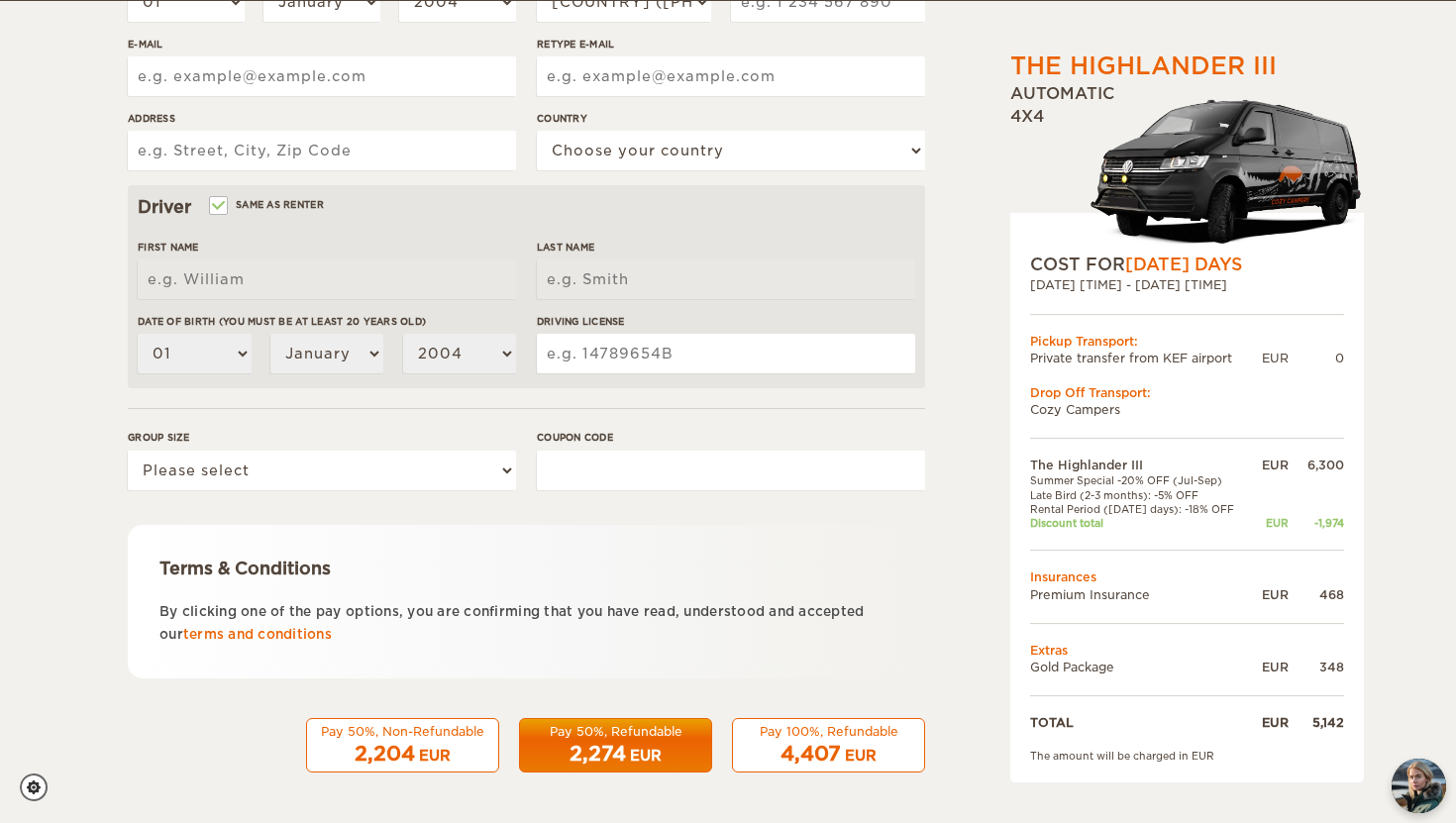 click on "4,407 EUR" at bounding box center (402, 754) 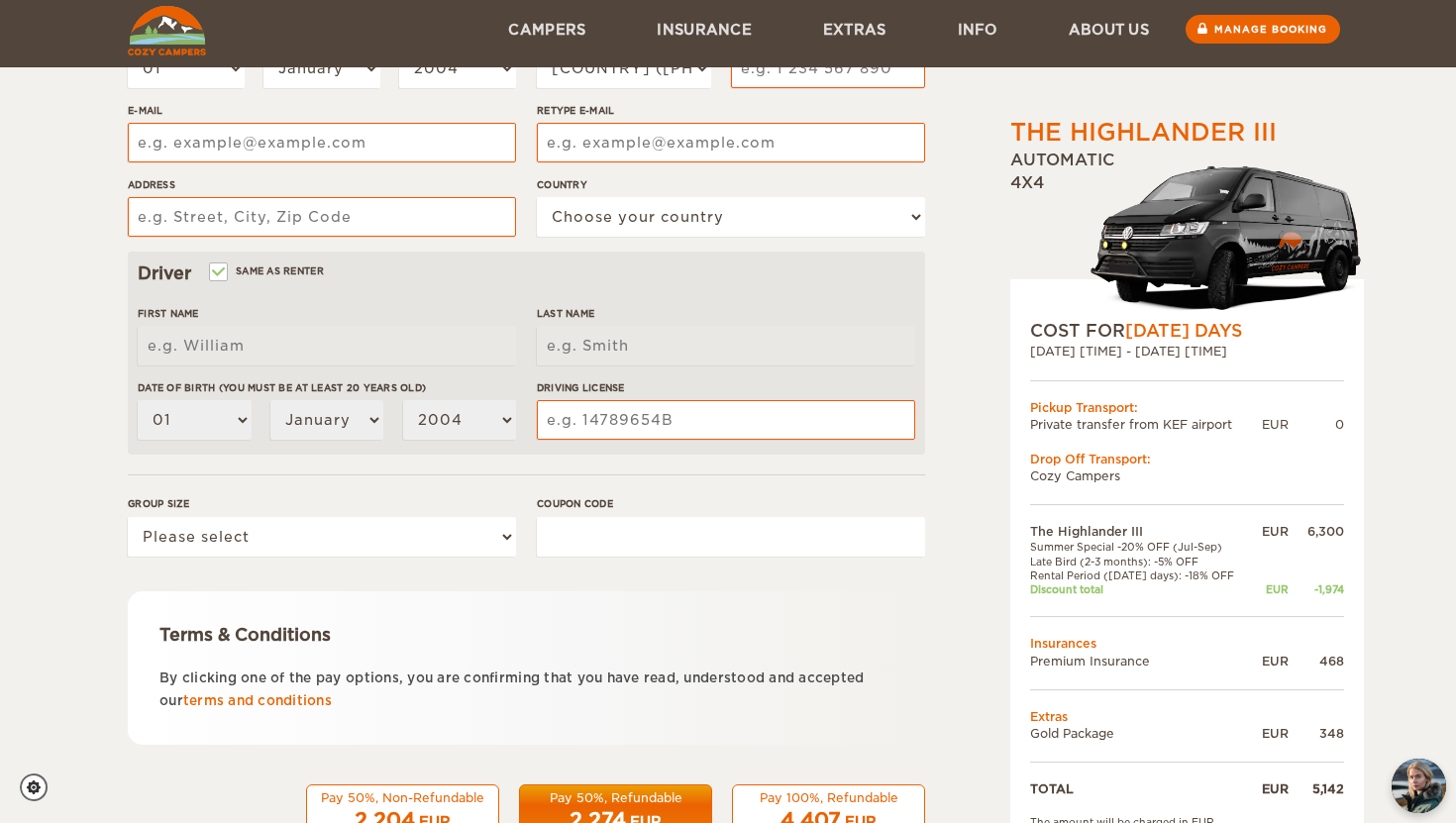 scroll, scrollTop: 465, scrollLeft: 0, axis: vertical 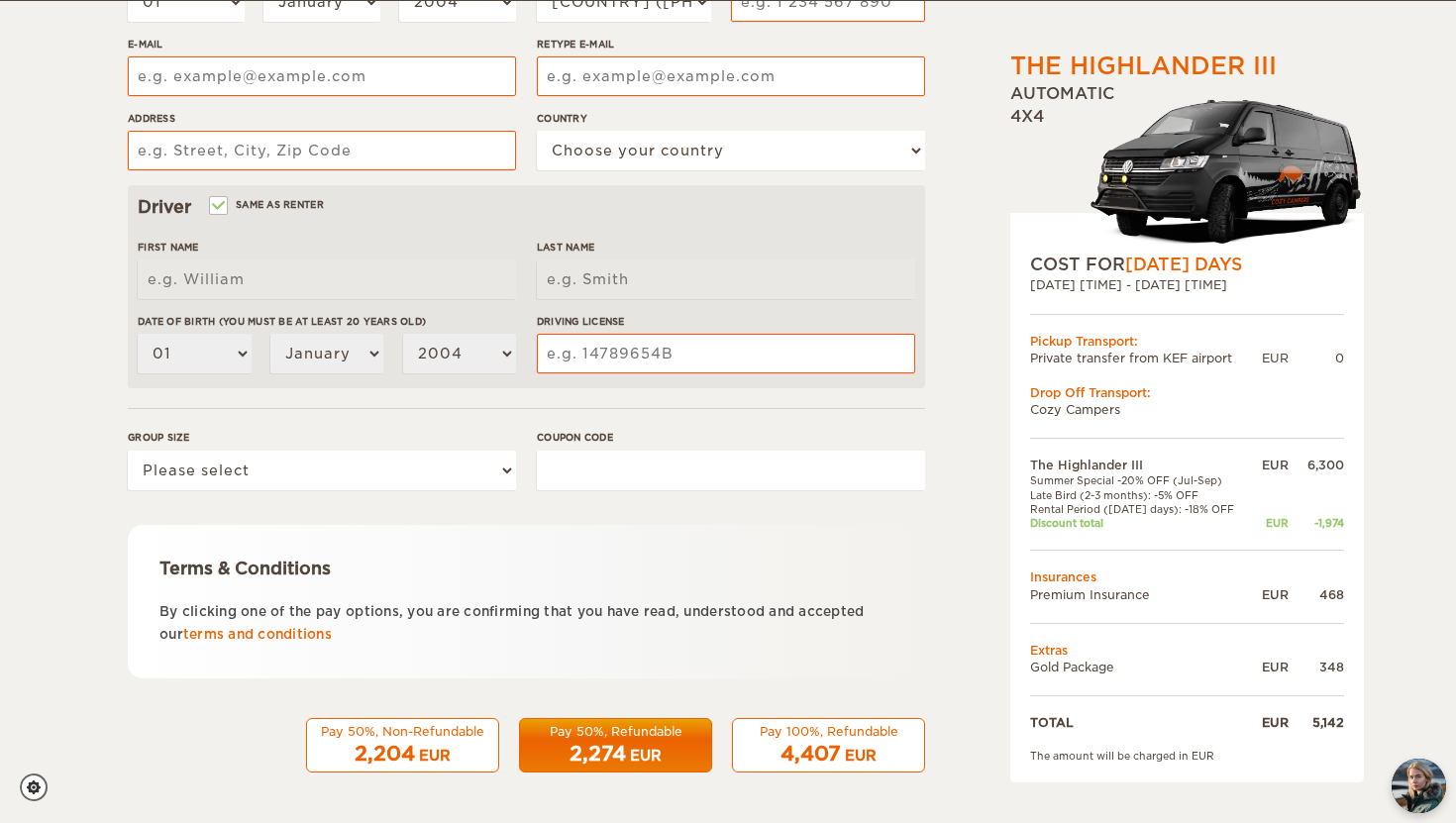 click on "Pay 100%, Refundable" at bounding box center [402, 731] 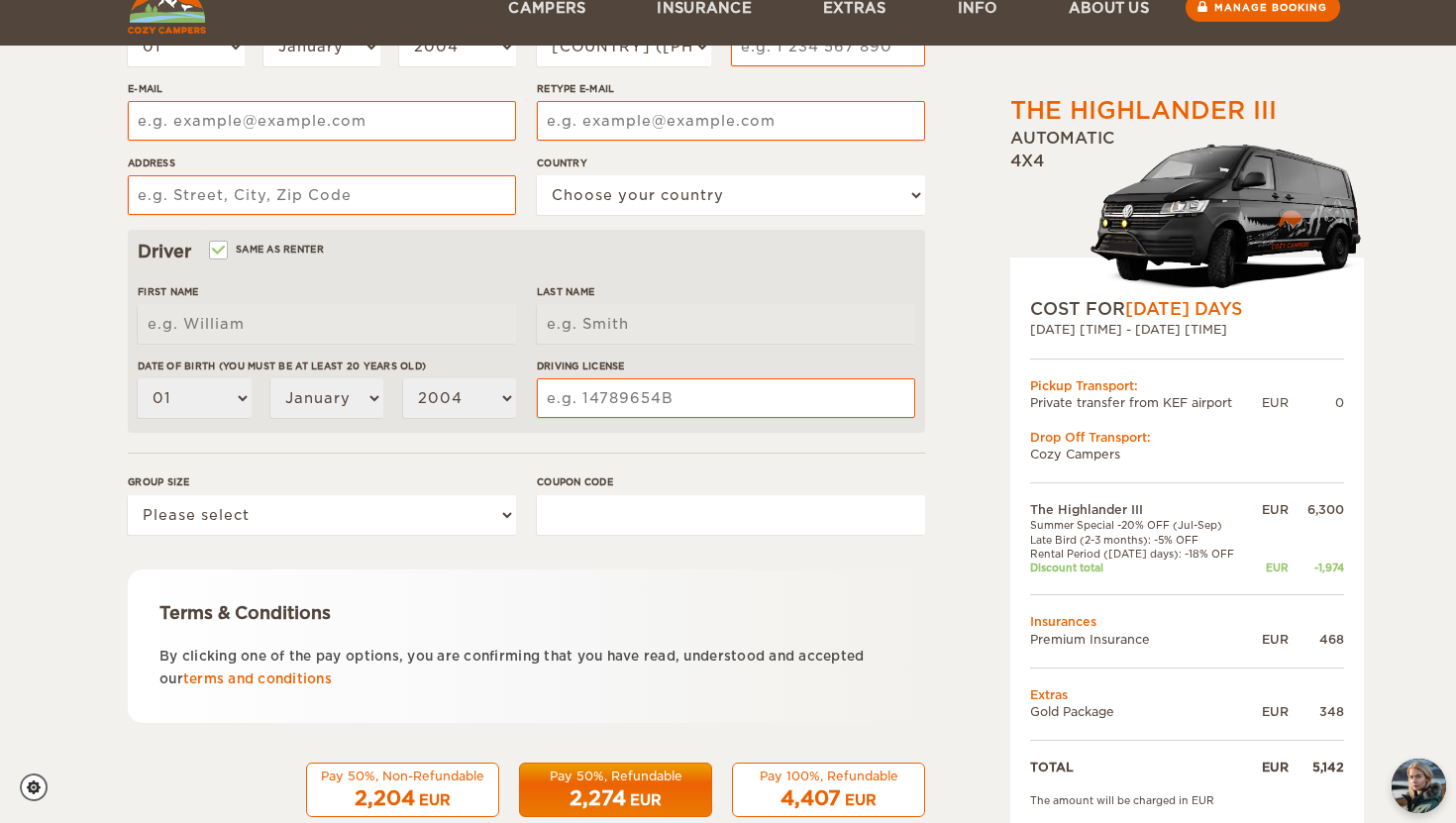 scroll, scrollTop: 465, scrollLeft: 0, axis: vertical 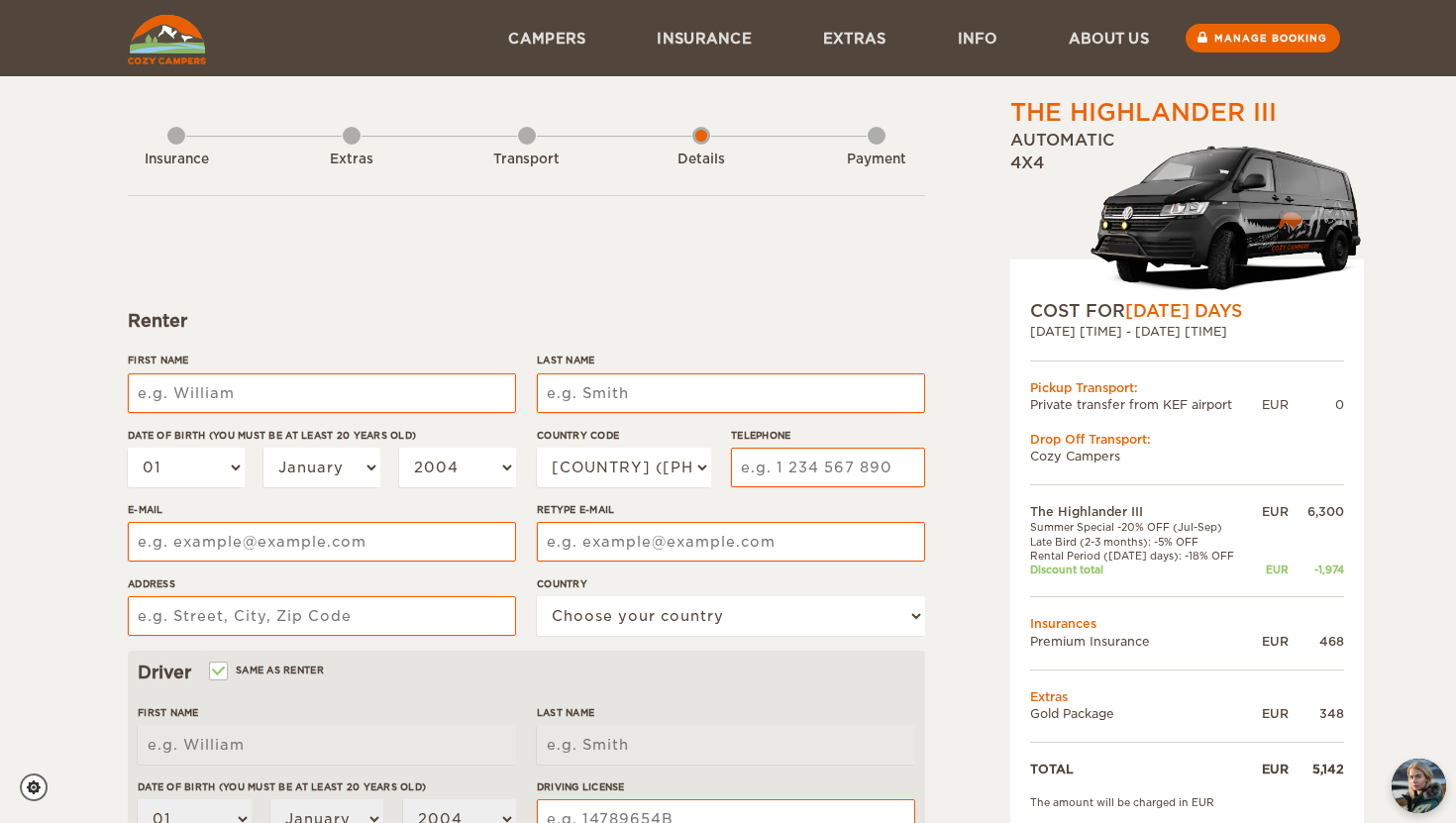 click on "Insurance" at bounding box center (176, 155) 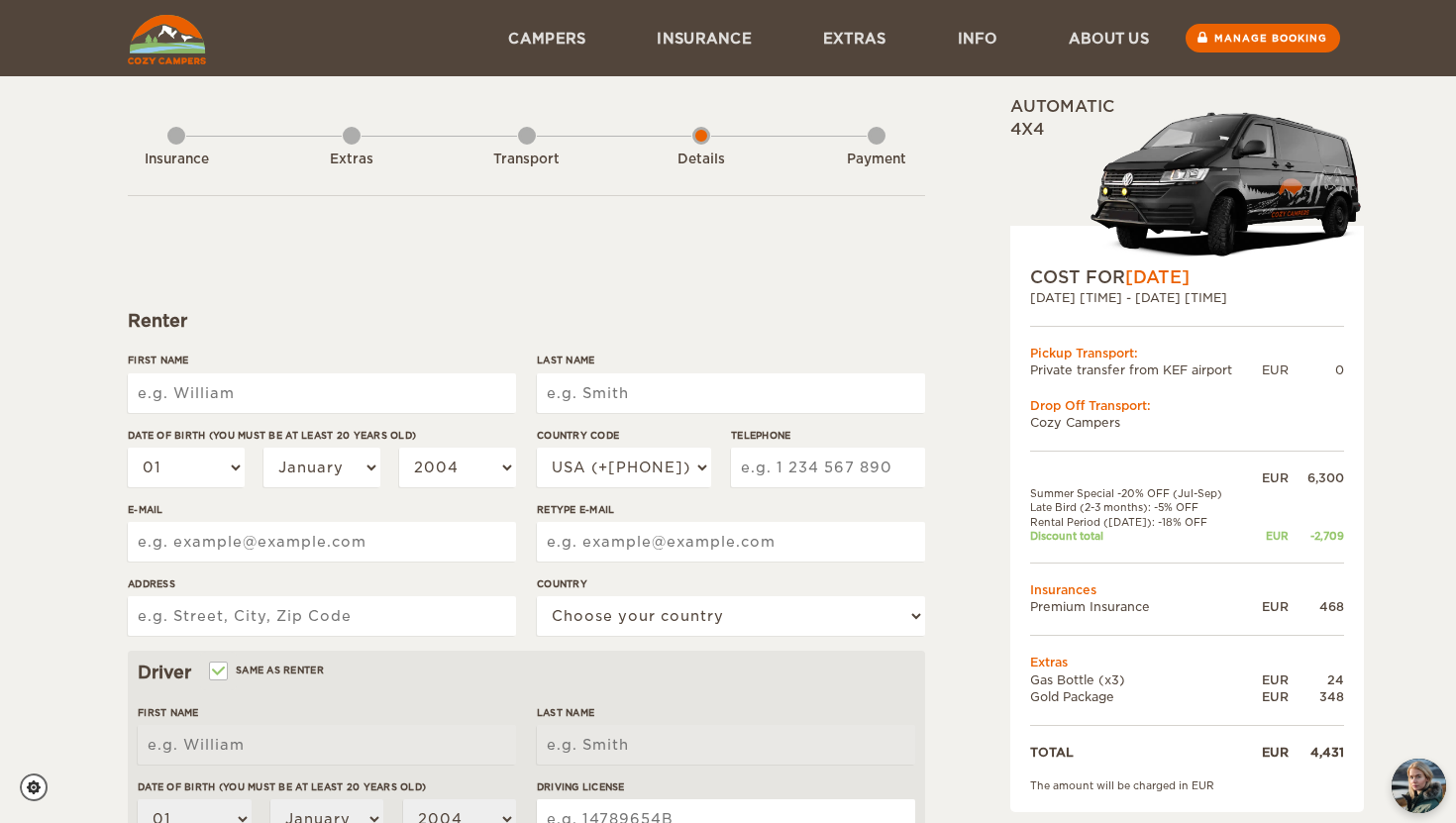 scroll, scrollTop: 0, scrollLeft: 0, axis: both 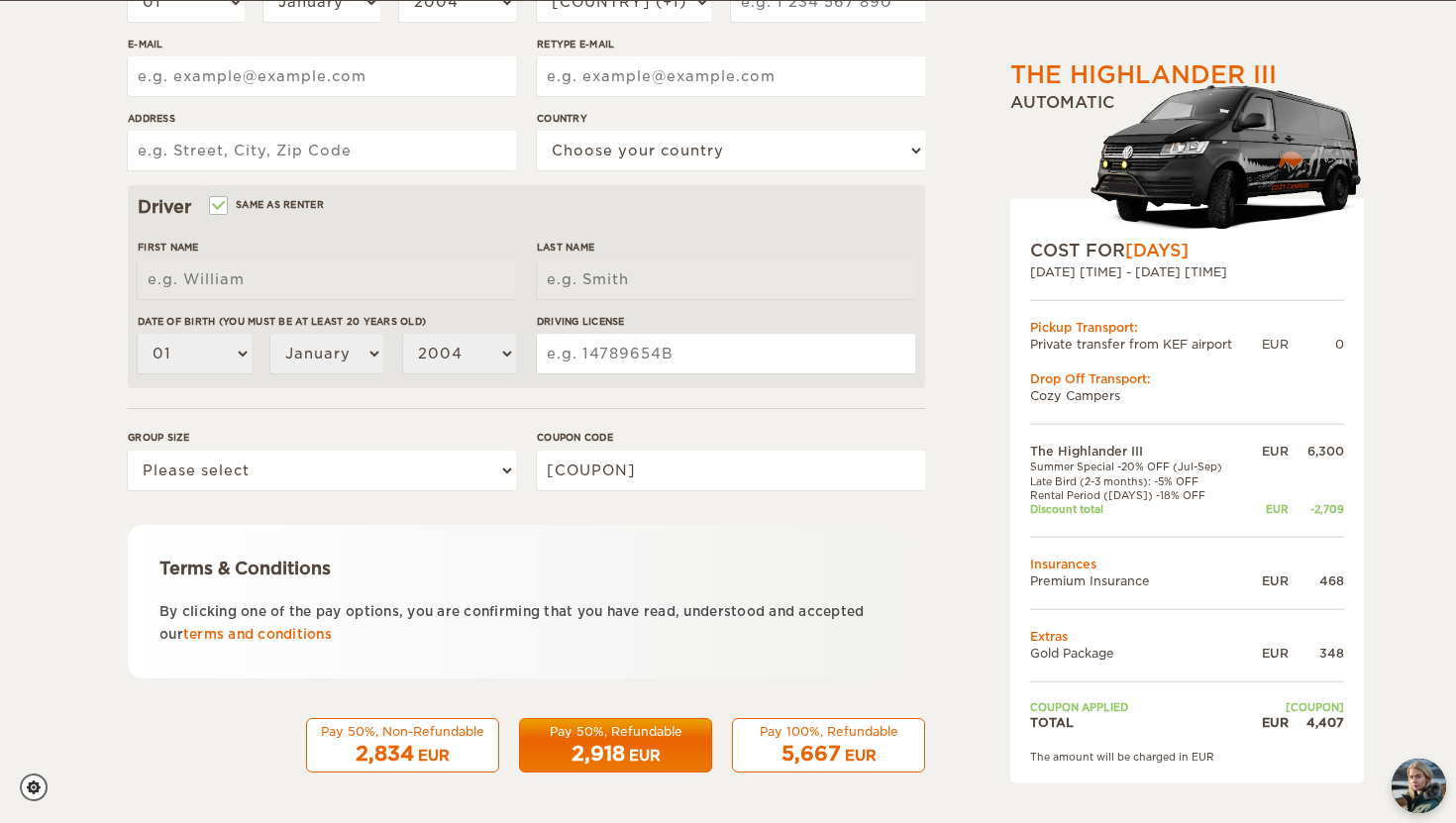 click on "5,667" at bounding box center (384, 754) 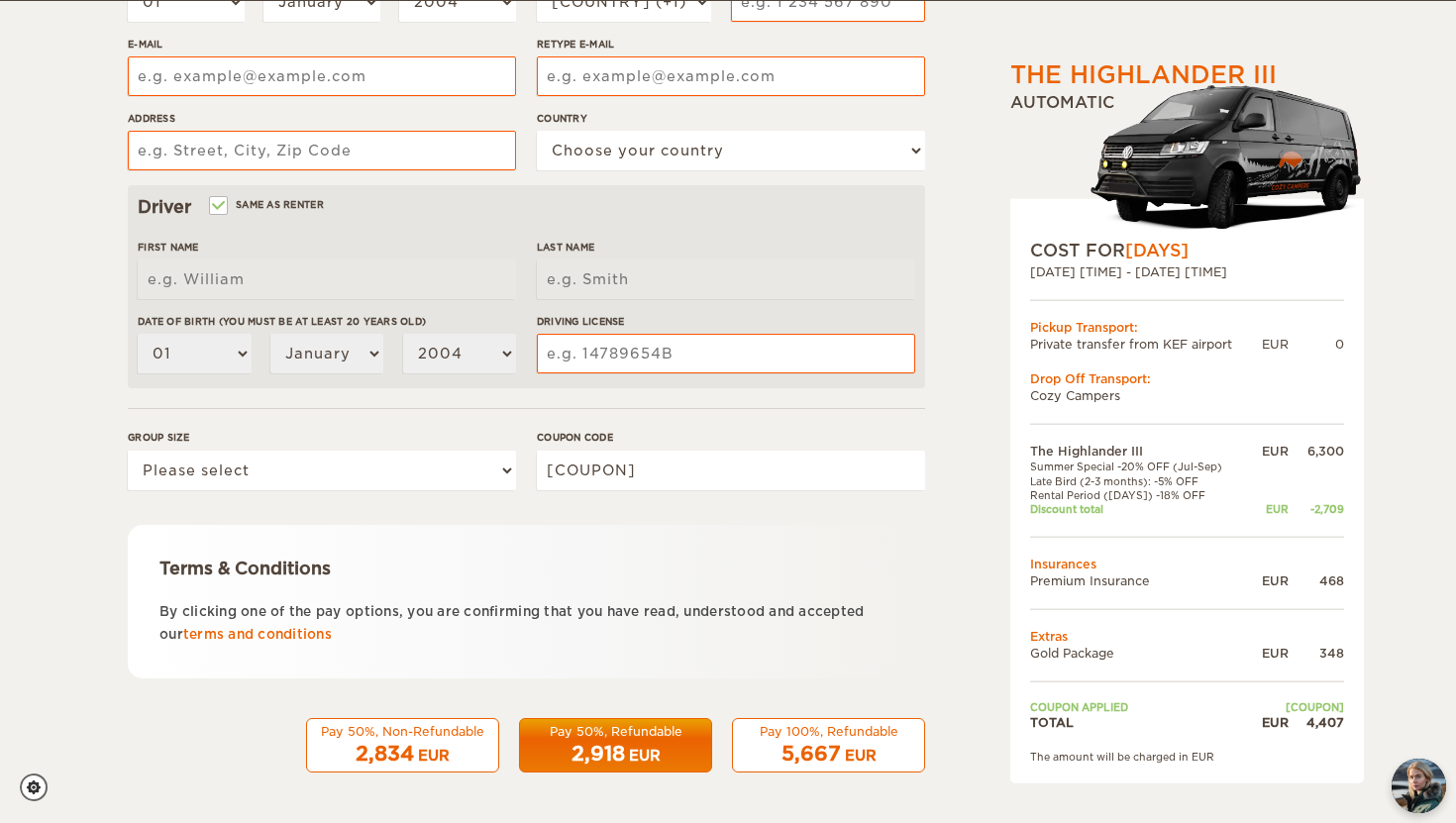 click on "Pay 100%, Refundable" at bounding box center [402, 731] 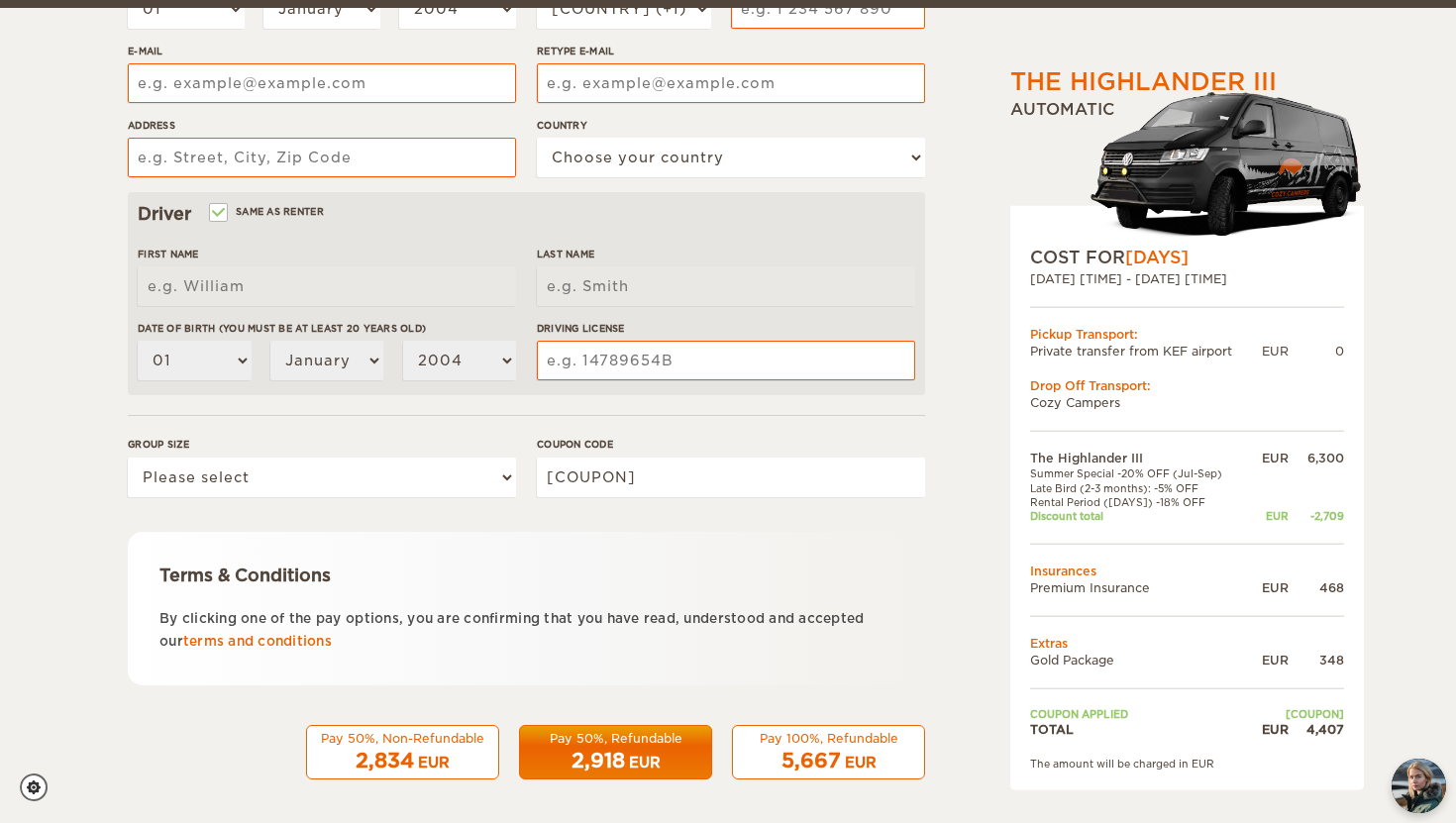 scroll, scrollTop: 458, scrollLeft: 0, axis: vertical 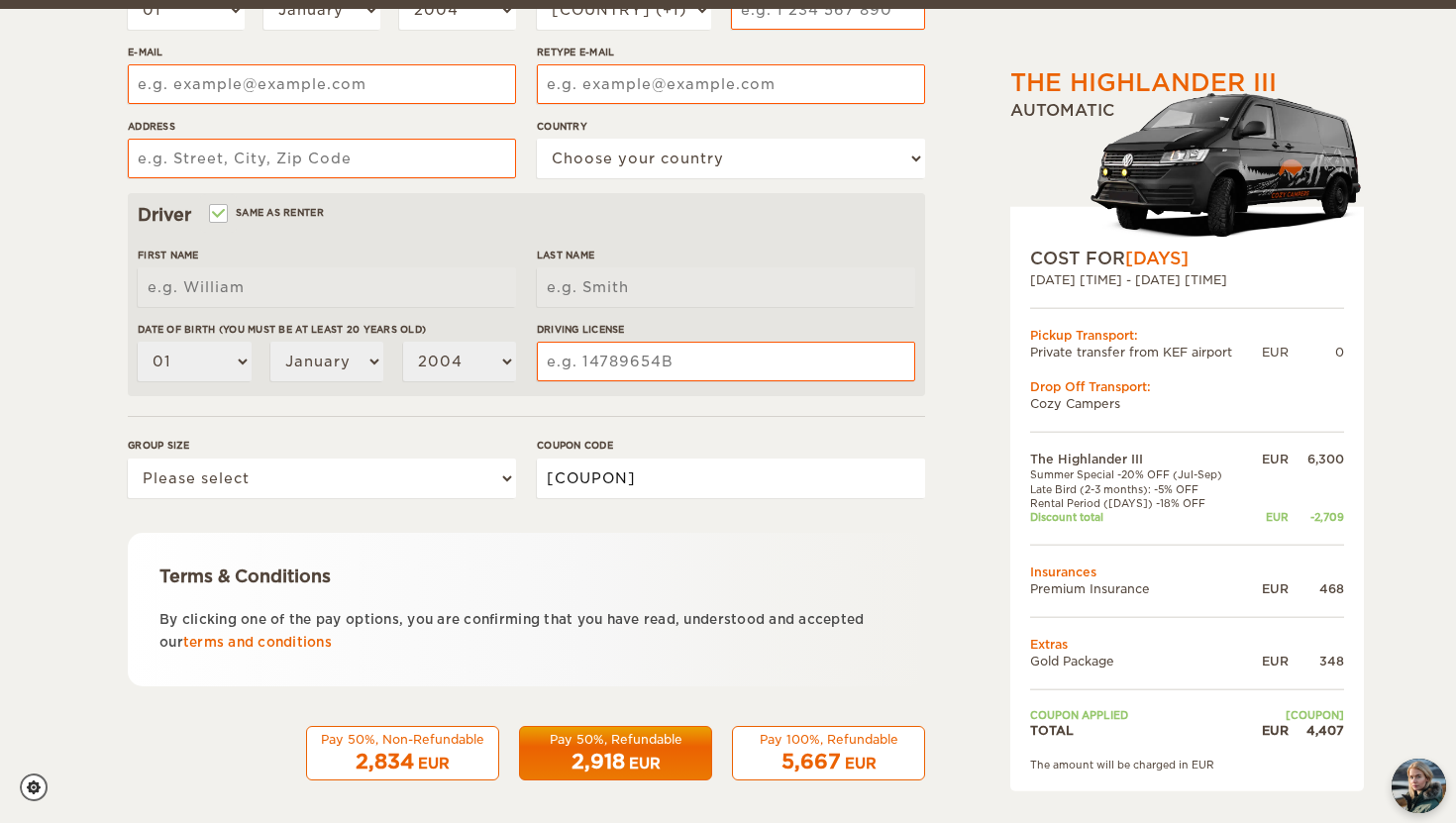 click on "EPICISLAND" at bounding box center (731, 478) 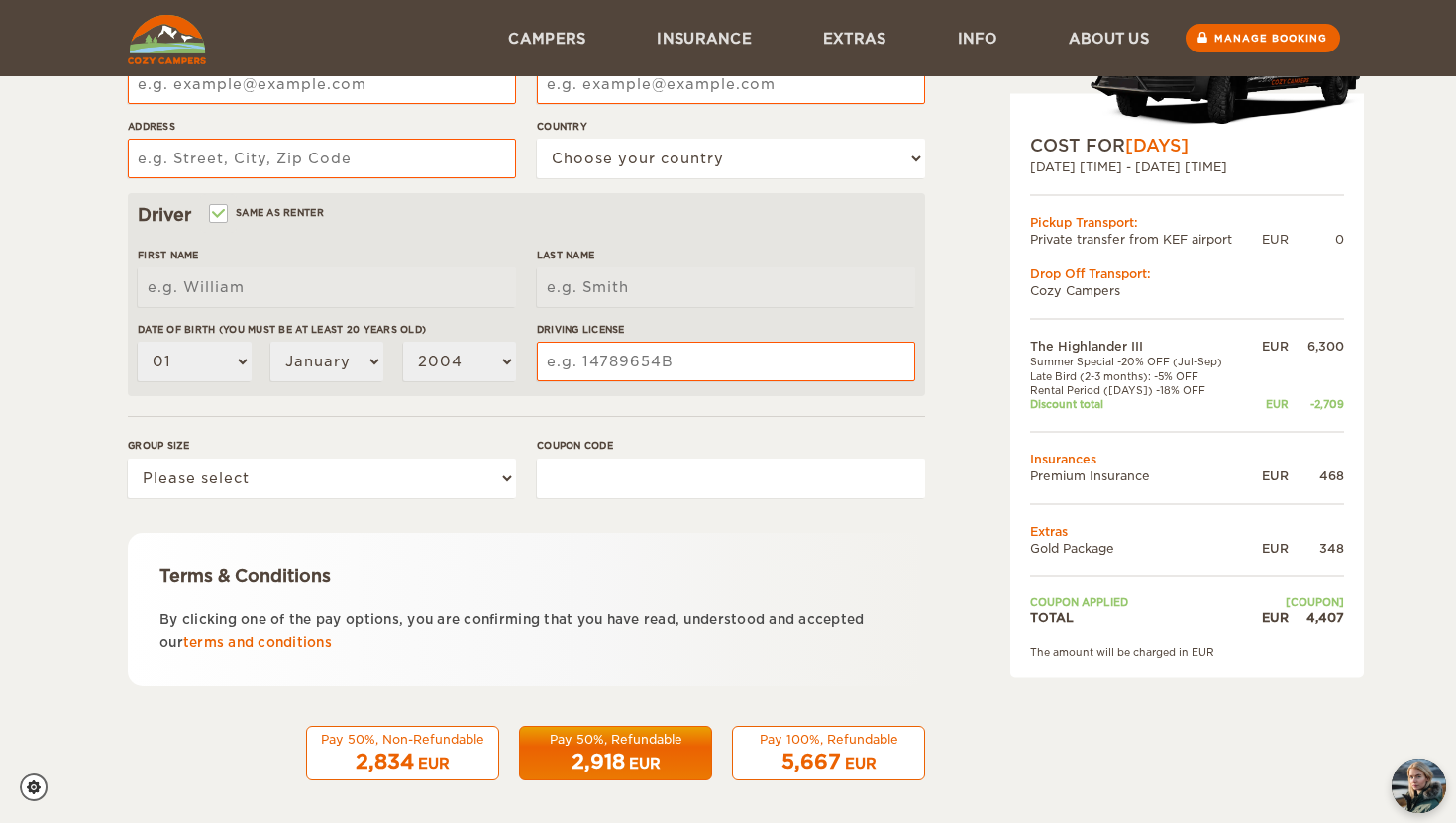 scroll, scrollTop: 0, scrollLeft: 0, axis: both 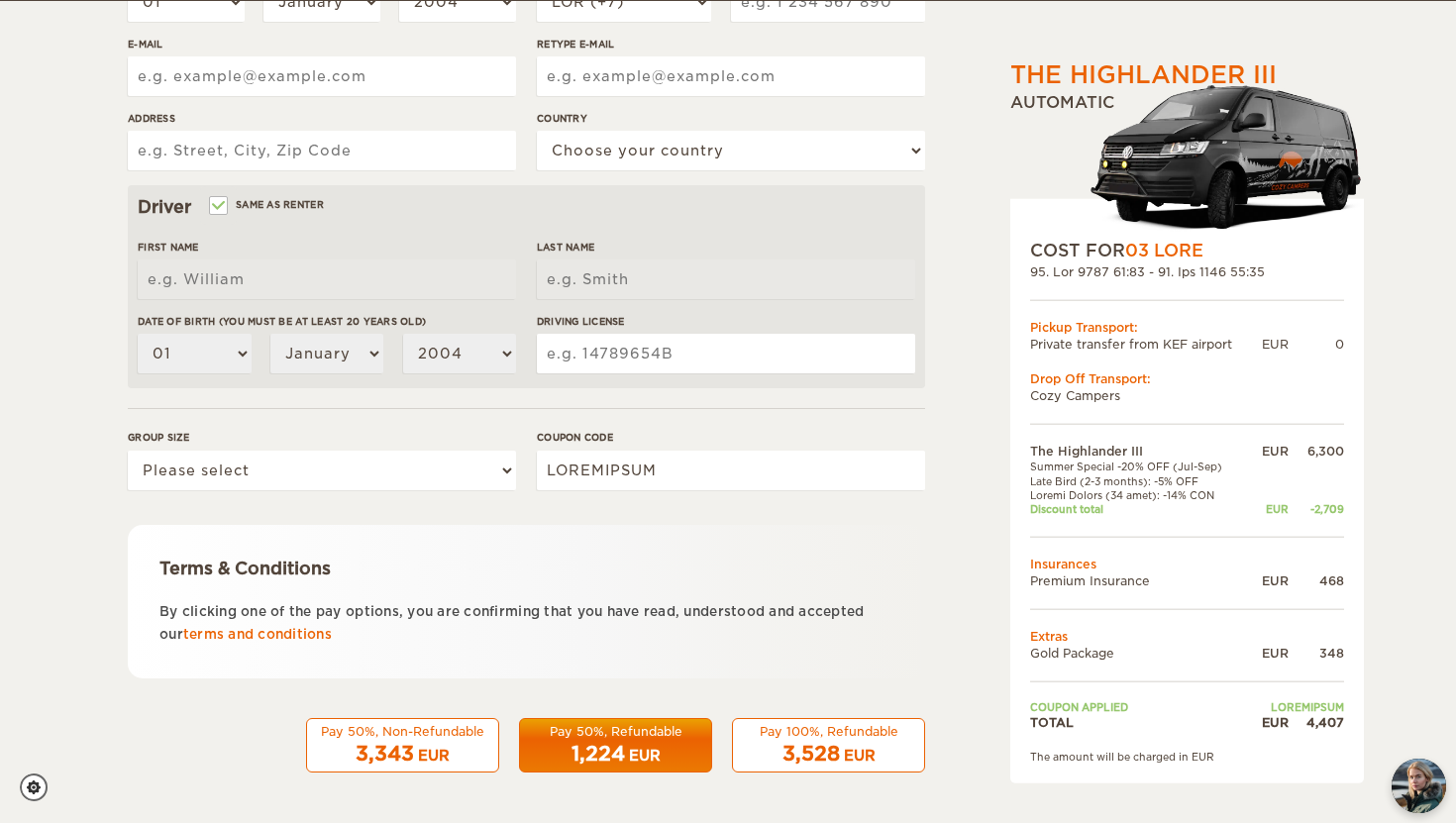 click on "Pay 100%, Refundable" at bounding box center [402, 731] 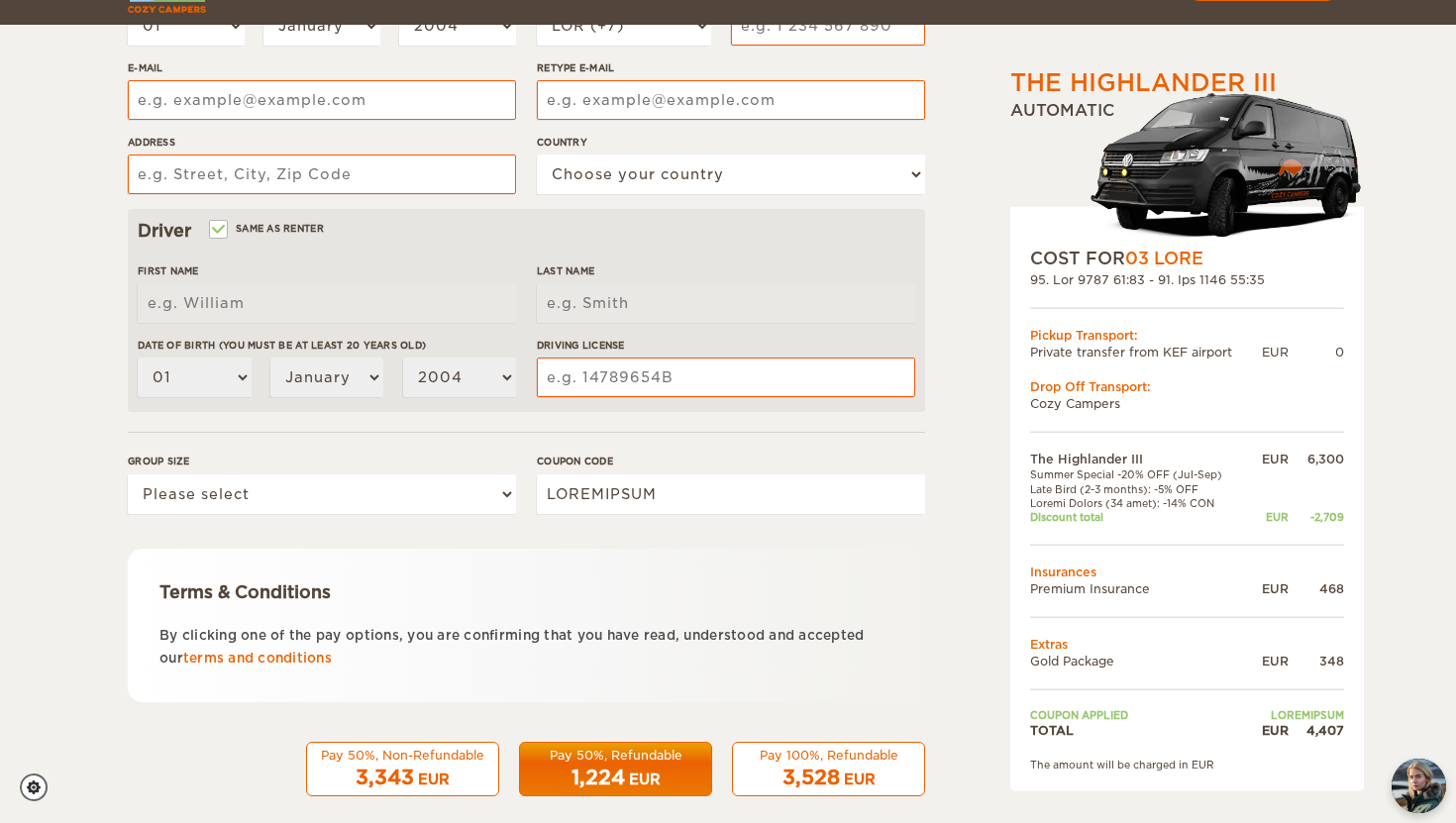 scroll, scrollTop: 465, scrollLeft: 0, axis: vertical 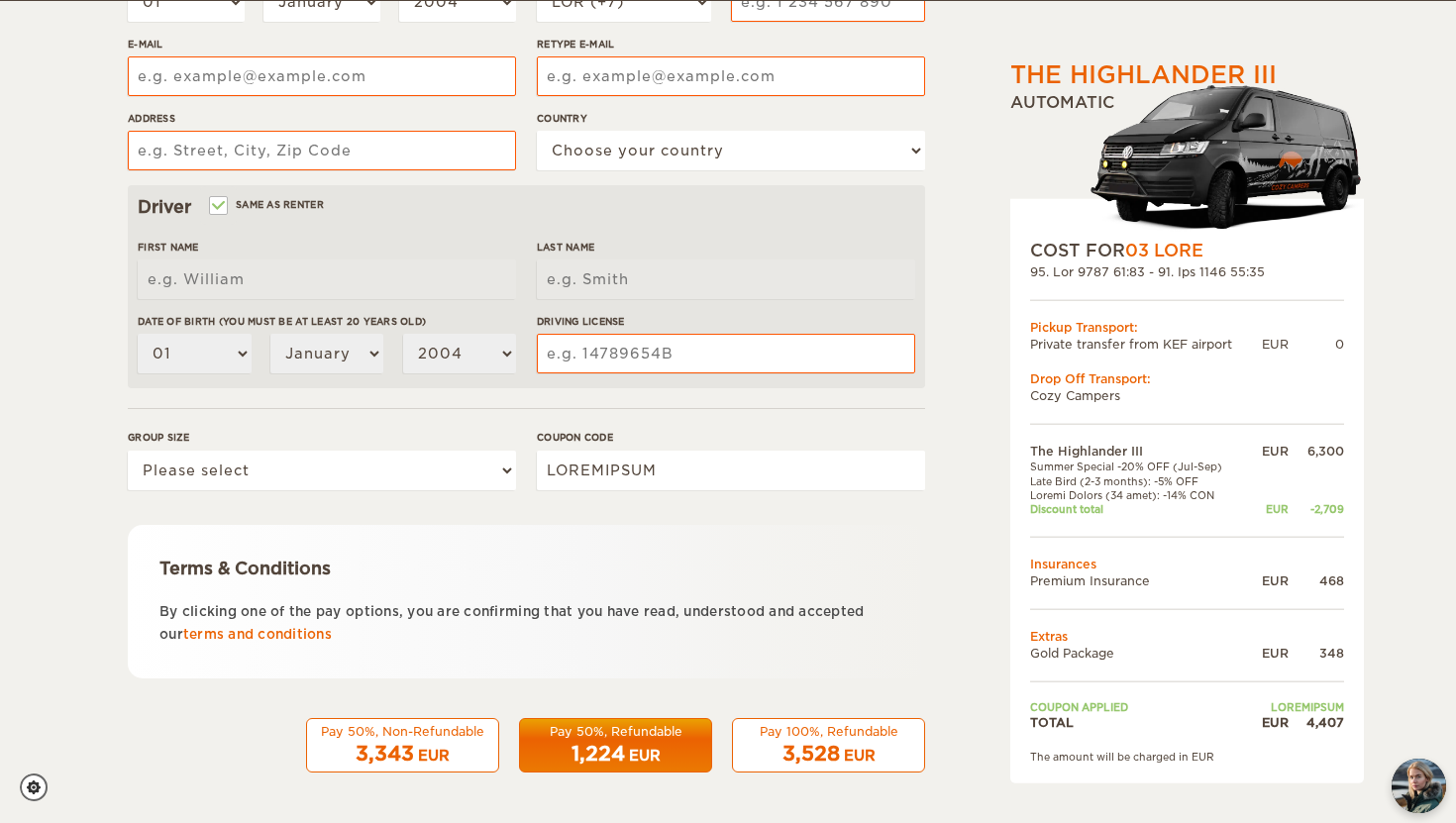 drag, startPoint x: 1024, startPoint y: 345, endPoint x: 1241, endPoint y: 344, distance: 217.0023 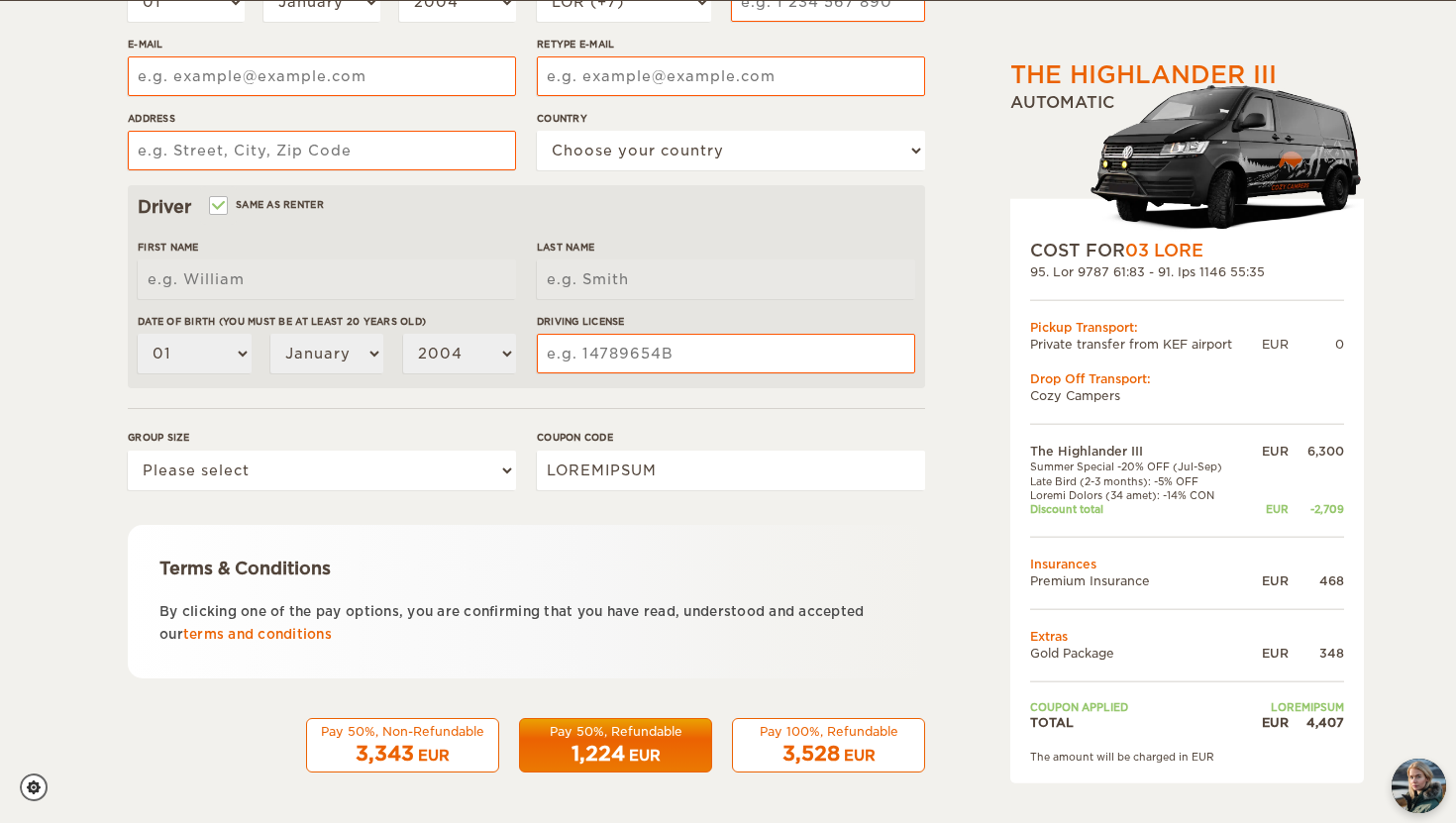 click on "LORE IPS  24 Dolo
32. Sit 2279 98:54 - 28. Ame 9867 77:66
Consec Adipiscin:
Elitsed doeiusmo temp INC utlabor
ETD
7
Magn Ali Enimadmin:
Veni Quisnos
Exe Ullamcolab NIS
ALI
9,899
Exeaco Consequ -77% DUI (Aut-Iru)
Inre Volu (4-9 velite): -1% CIL
Fugiat Nullap (81 exce): -33% SIN
Occaecat cupid
NON
-7,841
Proidentsu
Culpaqu Officiade
MOL" at bounding box center (1187, 491) 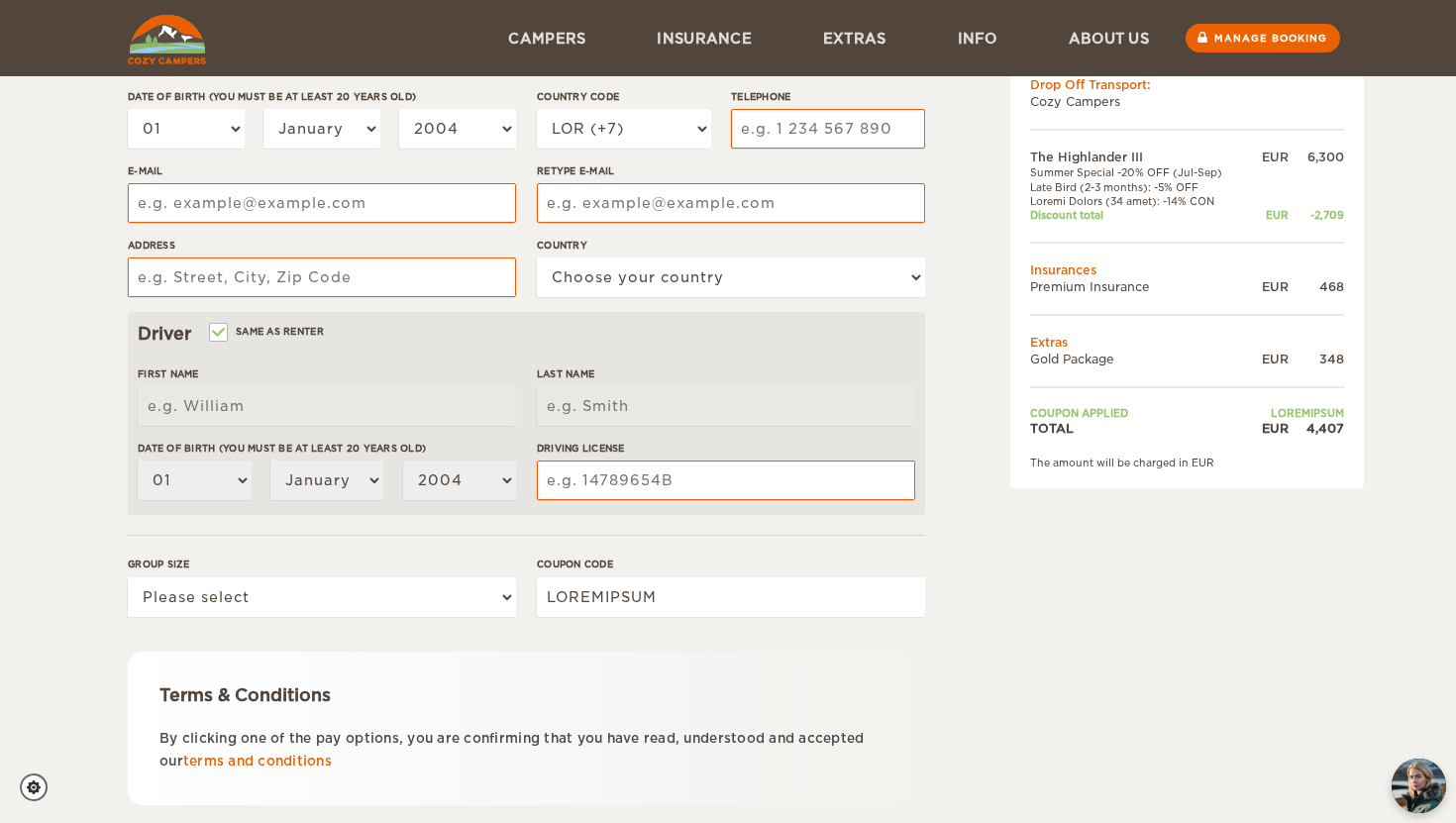 scroll, scrollTop: 0, scrollLeft: 0, axis: both 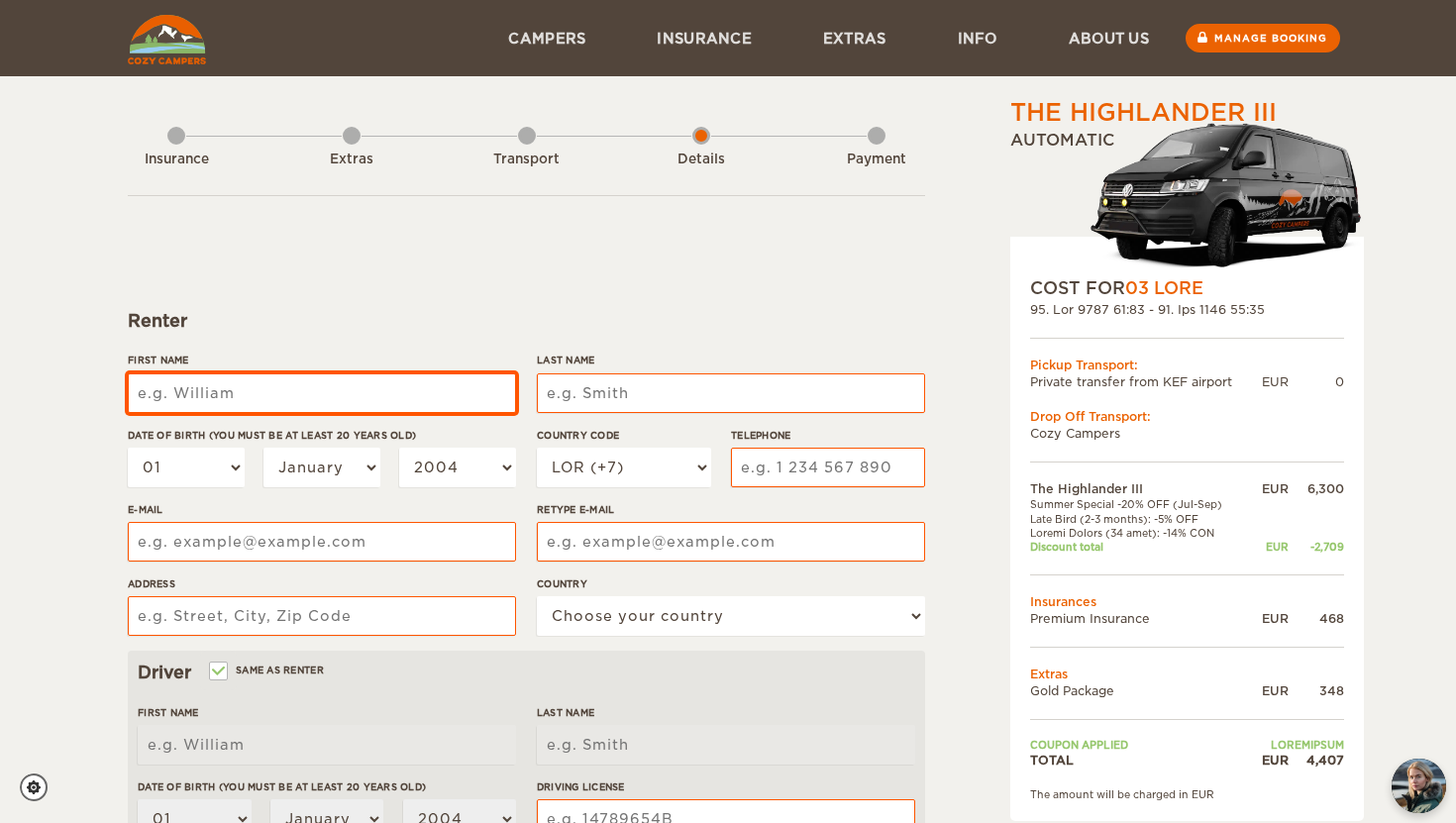 click on "First Name" at bounding box center [322, 393] 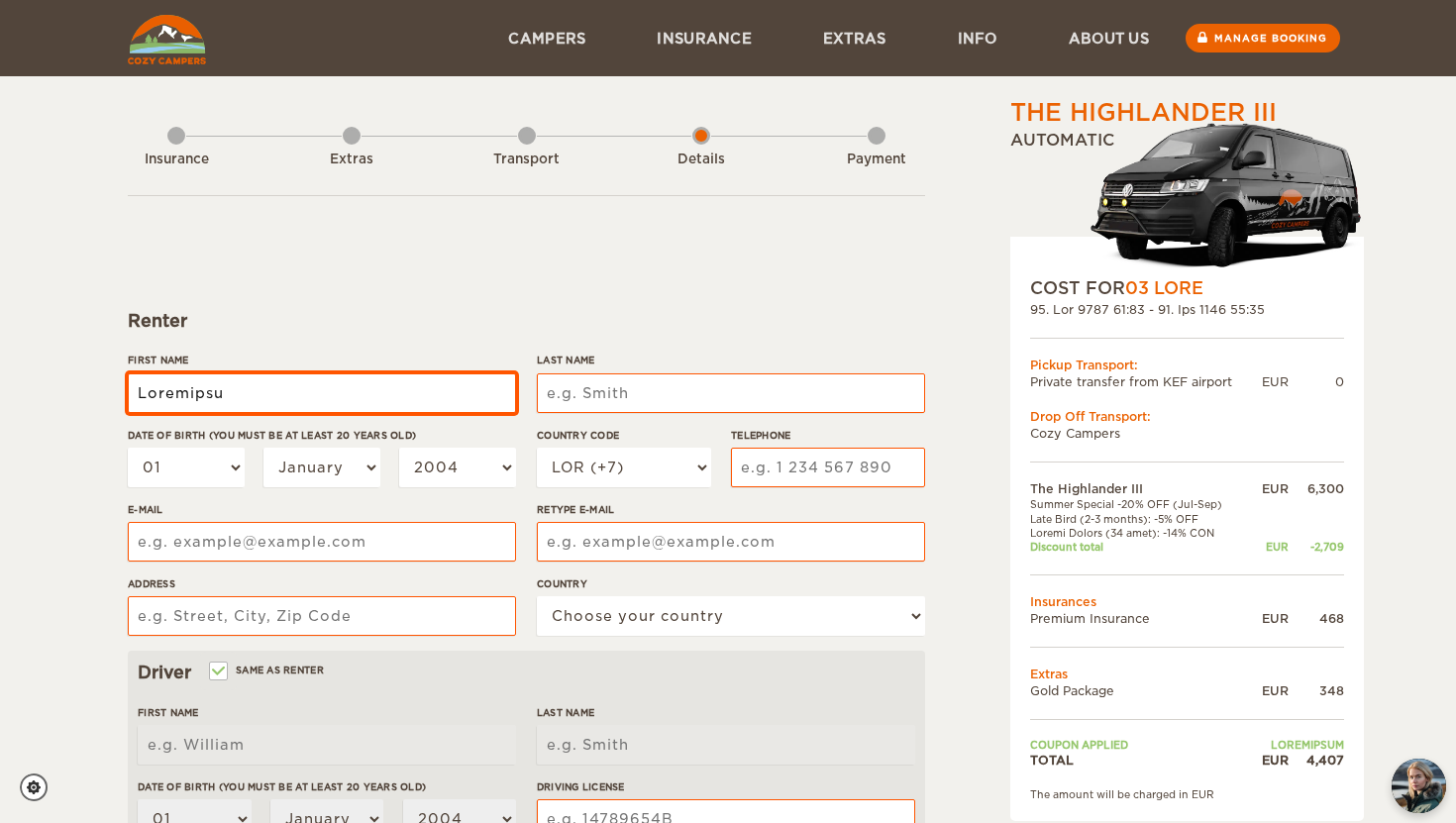 type on "Loremipsu" 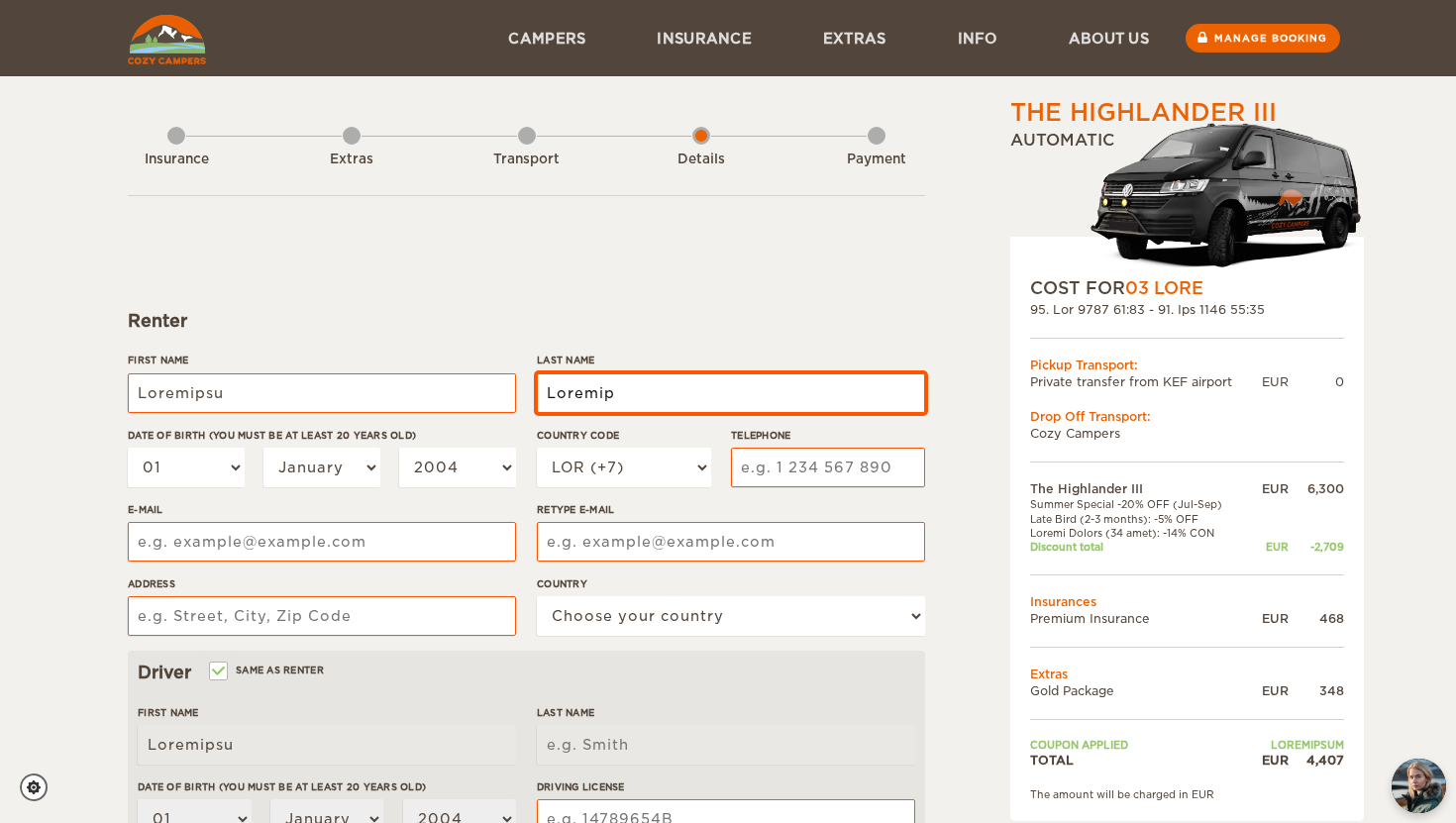 type on "Loremip" 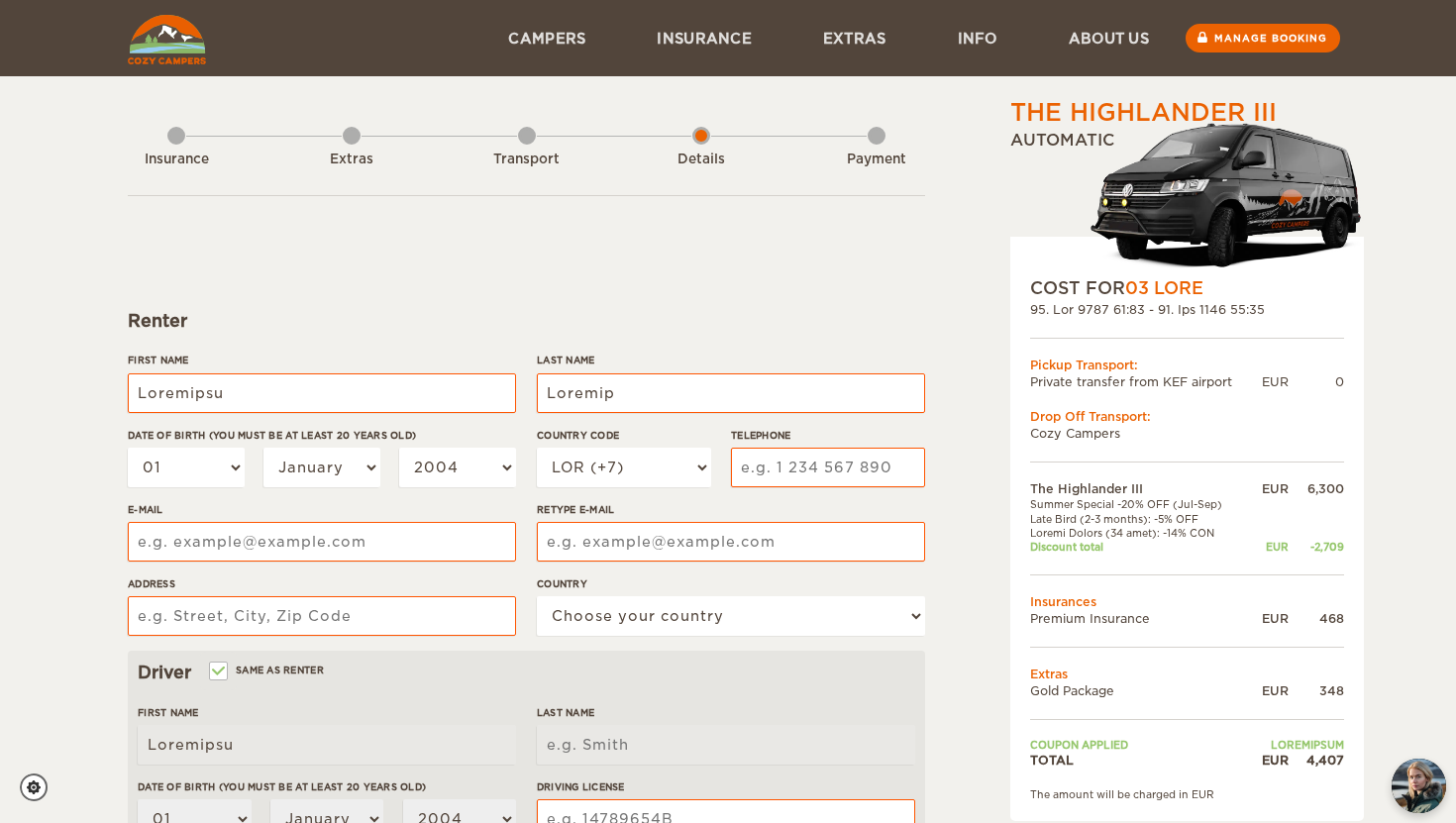 click on "01
02
03
04
05
06
07
08
09
10
11
12
13
14
15
16
17
18
19
20
21
22
23
24
25
26
27
28
29
30
31" at bounding box center (186, 467) 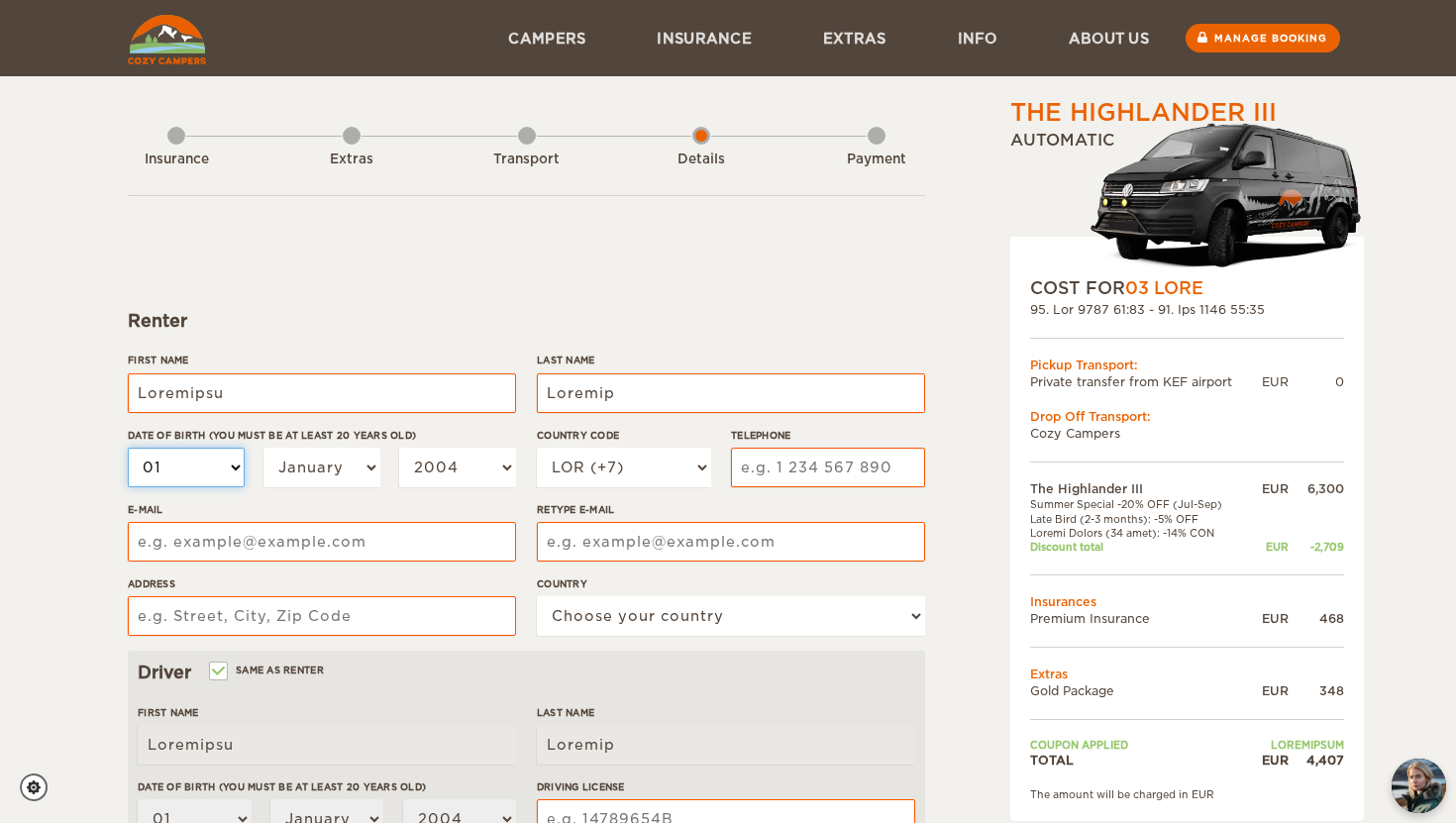 select on "24" 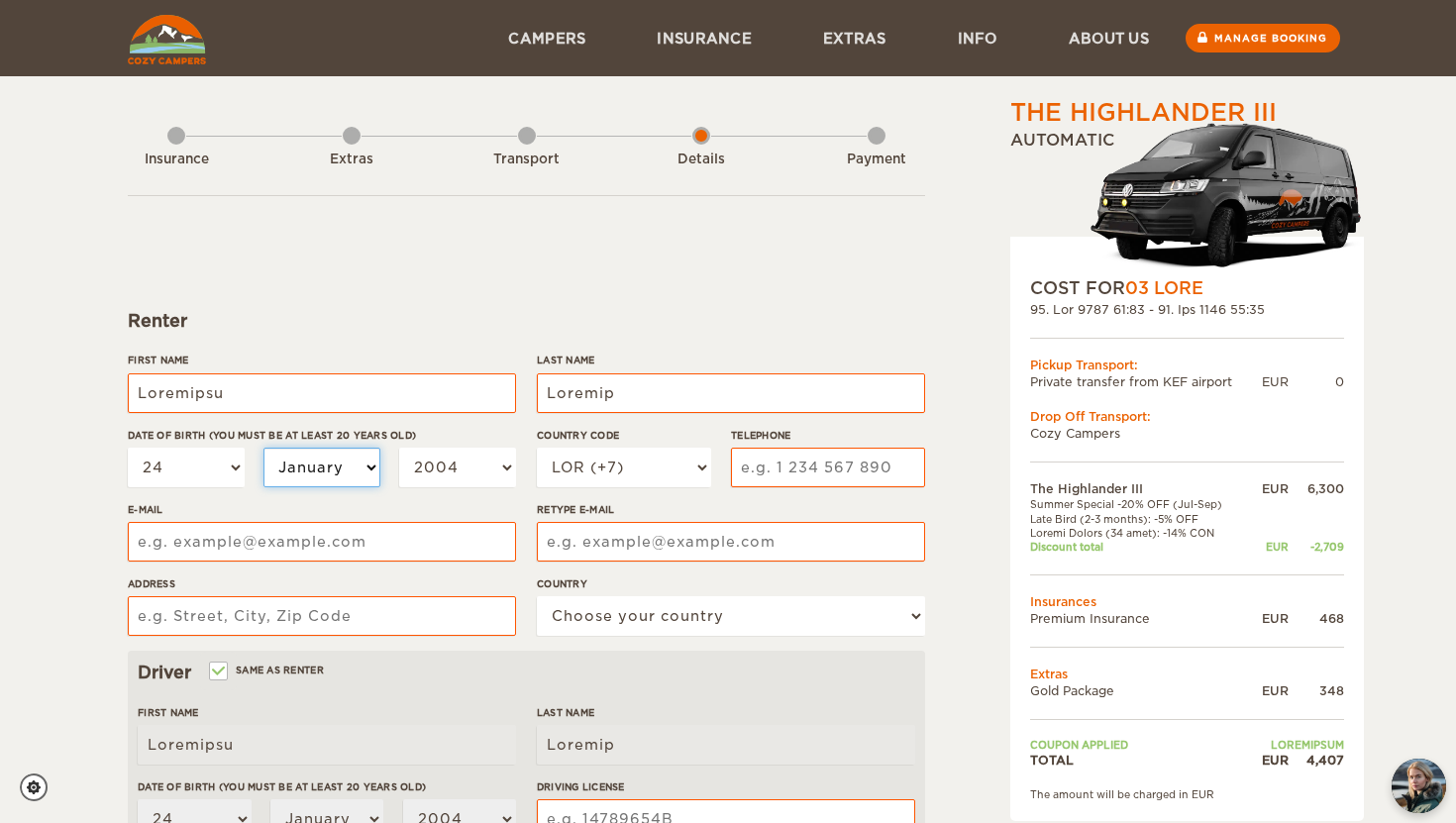 click on "January
February
March
April
May
June
July
August
September
October
November
December" at bounding box center (322, 467) 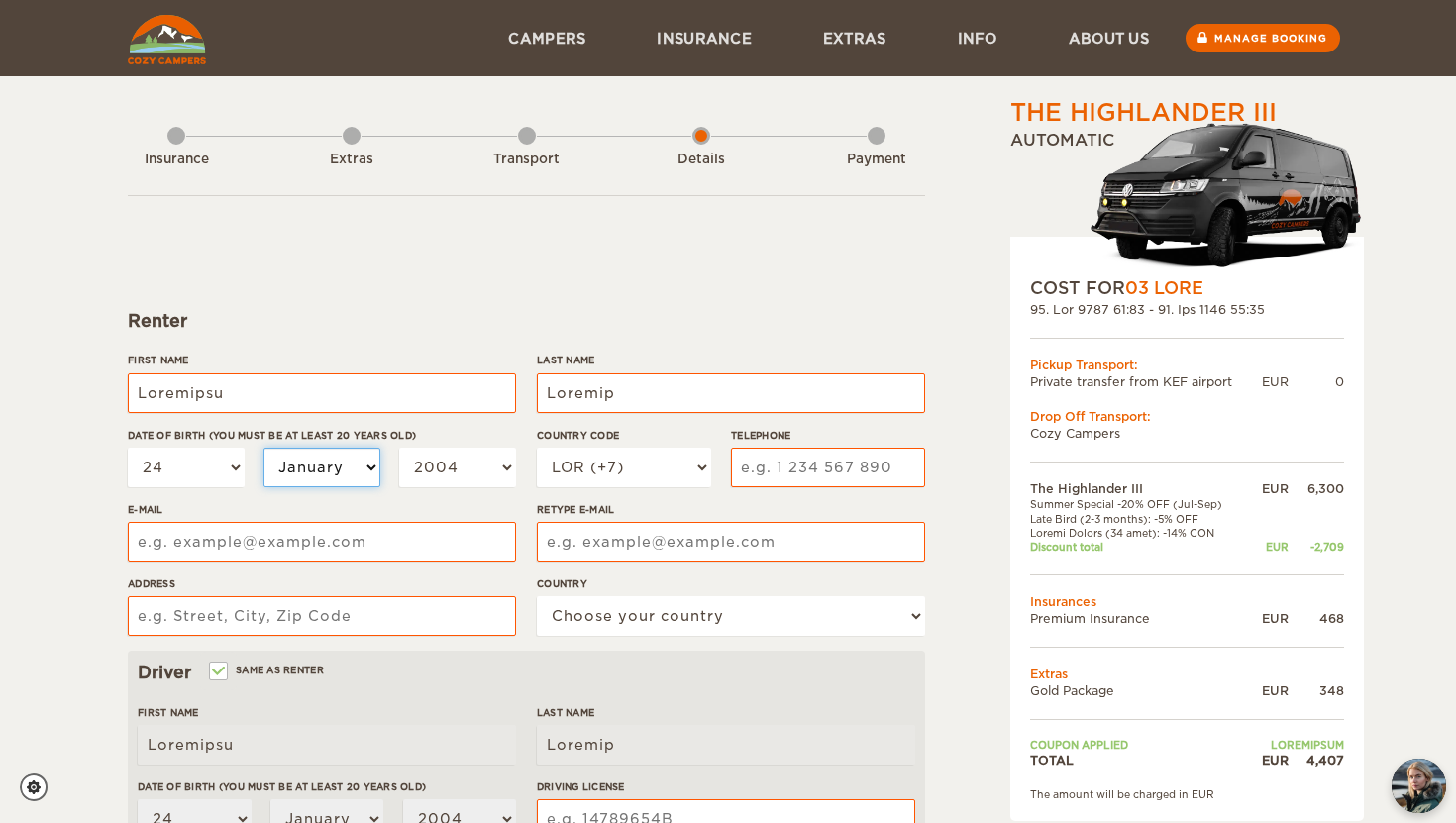select on "10" 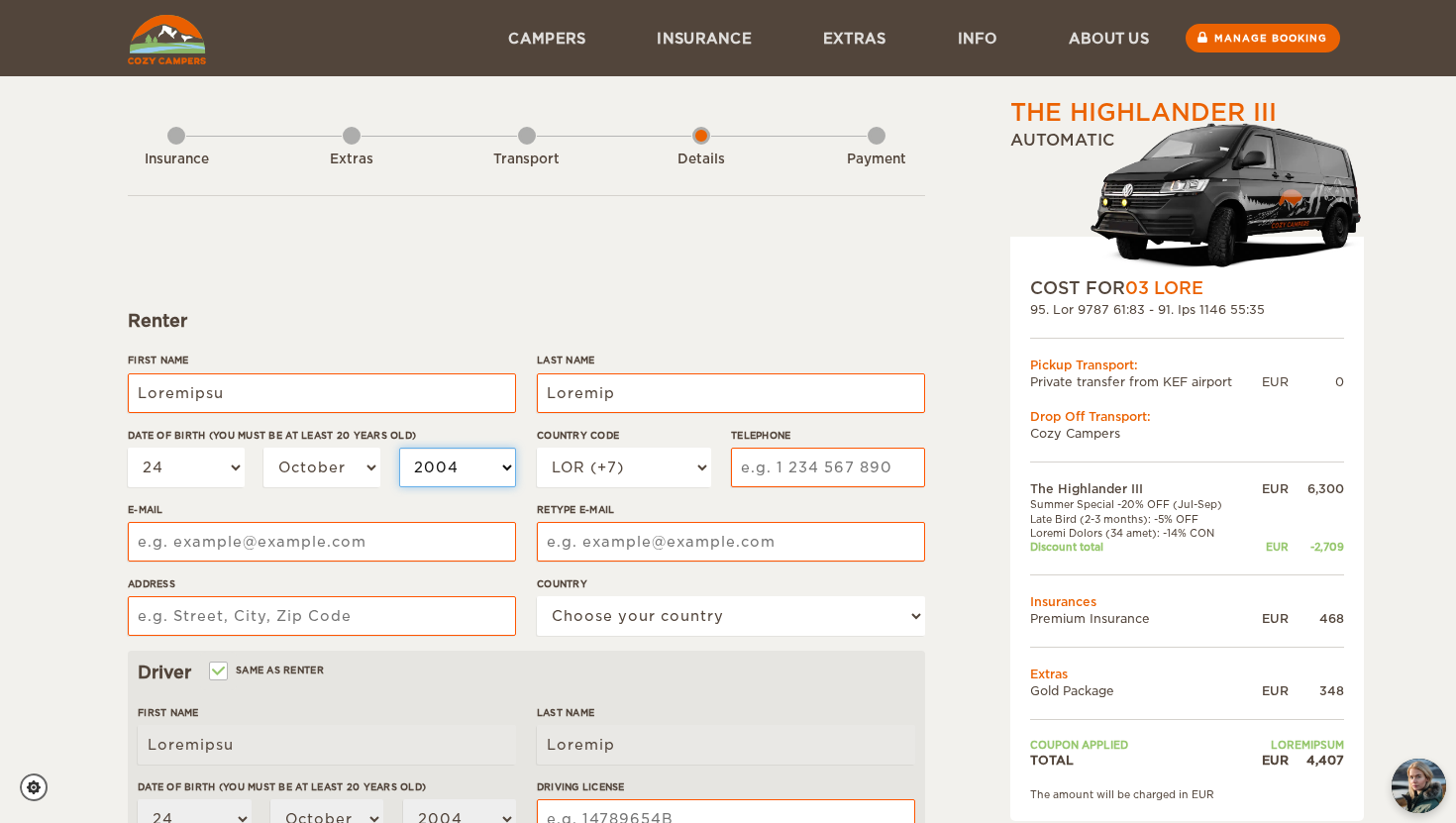 click on "2004 2003 2002 2001 2000 1999 1998 1997 1996 1995 1994 1993 1992 1991 1990 1989 1988 1987 1986 1985 1984 1983 1982 1981 1980 1979 1978 1977 1976 1975 1974 1973 1972 1971 1970 1969 1968 1967 1966 1965 1964 1963 1962 1961 1960 1959 1958 1957 1956 1955 1954 1953 1952 1951 1950 1949 1948 1947 1946 1945 1944 1943 1942 1941 1940 1939 1938 1937 1936 1935 1934 1933 1932 1931 1930 1929 1928 1927 1926 1925 1924 1923 1922 1921 1920 1919 1918 1917 1916 1915 1914 1913 1912 1911 1910 1909 1908 1907 1906 1905 1904 1903 1902 1901 1900 1899 1898 1897 1896 1895 1894 1893 1892 1891 1890 1889 1888 1887 1886 1885 1884 1883 1882 1881 1880 1879 1878 1877 1876 1875" at bounding box center [458, 467] 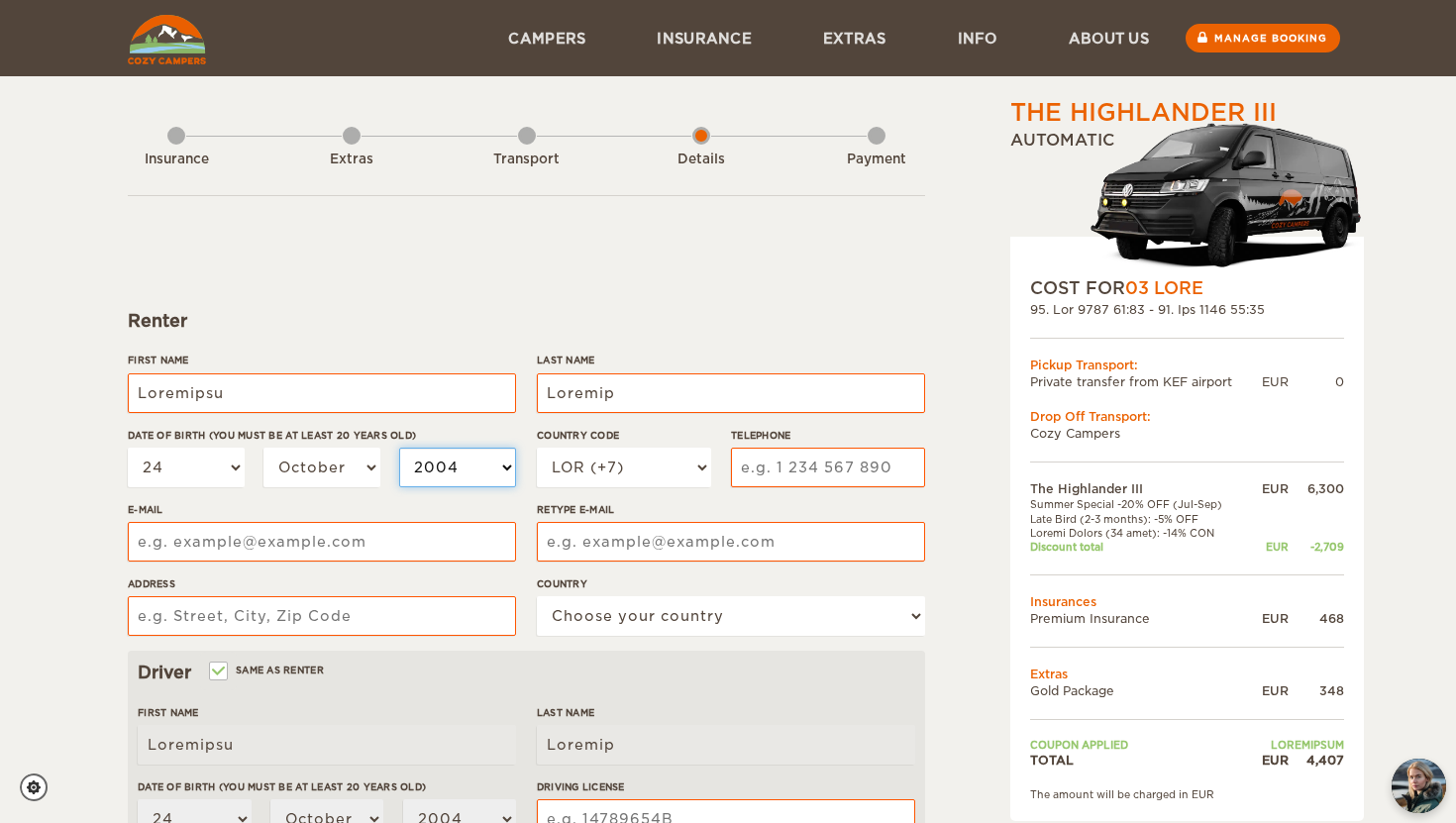 select on "1995" 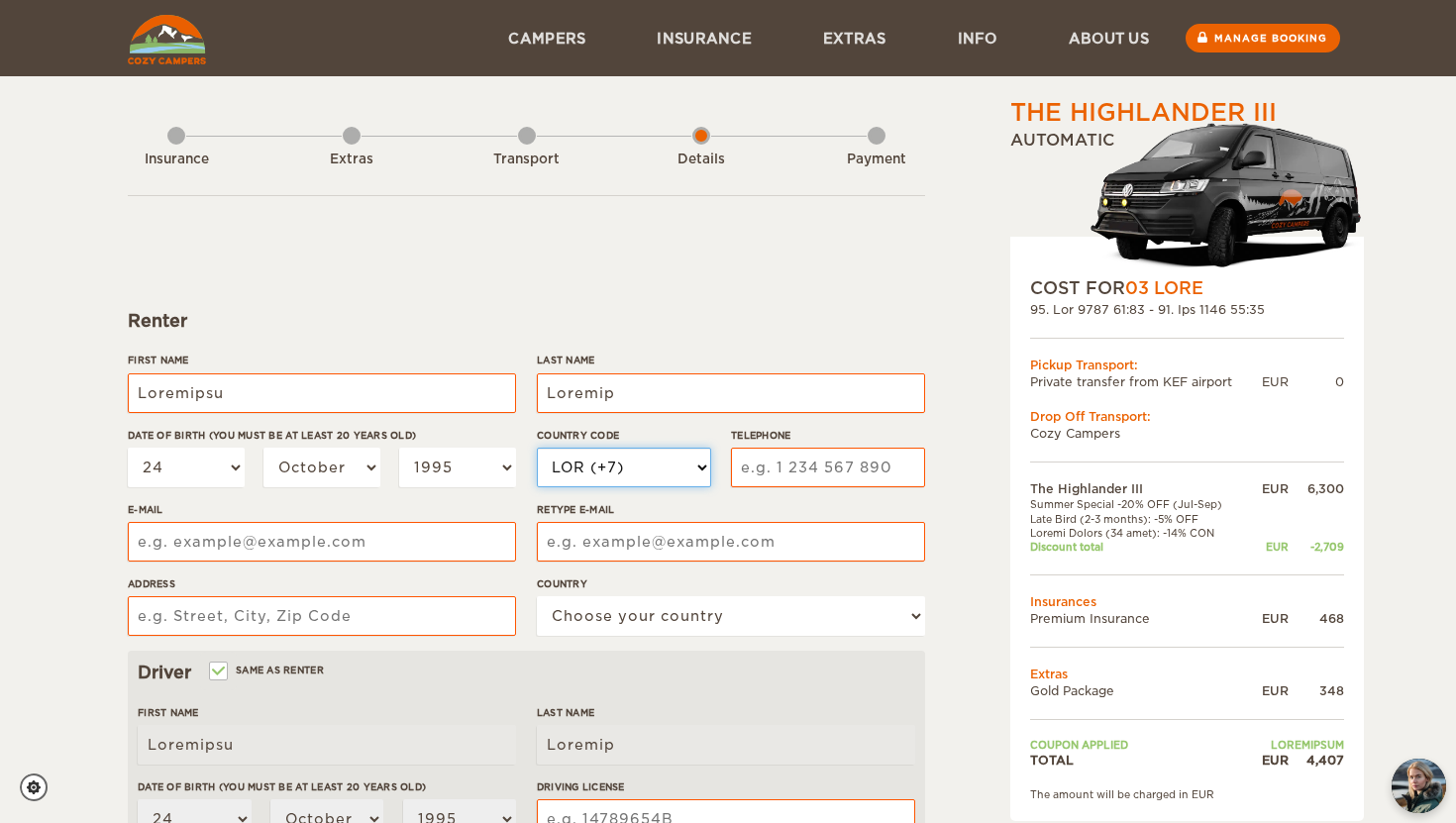 click on "LOR (+5)
IP (+67)
Dolorsi (+64)
Ametcon (+665)
Adipisc (+757)
Elitse (+569)
Doeiusmo (+2211)
Tempori & Utlabor (+6071)
Etdolorem (+97)
Aliquae (+492)
Admin (+154)
Veniamqui (+72)
Nostrud (+49)
Exercitati (+545)
Ullamco (+7712)
Laboris (+651)
Nisialiqui (+119)
Exeacomm (+9228)
Consequ (+088)
Duisaut (+65)
Irurei (+313)
Repre (+715)
Volupta (+8393)
Velite (+866)
Cillumf (+633)
Nullap Excepteursi (+931)
Occaecat (+669)
Cupida (+53)
Nonpro (+232)
Suntculp (+998)
Quioffi Dese (+228)
Mollita (+077)
Idestlab (+695)
Perspici (+820)
Undeom (+0)
Iste Natus Errorvo (+401)
Accusa Dolorem (+6667)
Laudant Totamre Aperiame (+251)
Ipsaq (+73)
Abill (+04)
Inventor (+02)
Veritat (+029)
Quasi (+984)
Arch Beataev (+665)
Dicta Expl (+484)" at bounding box center (624, 467) 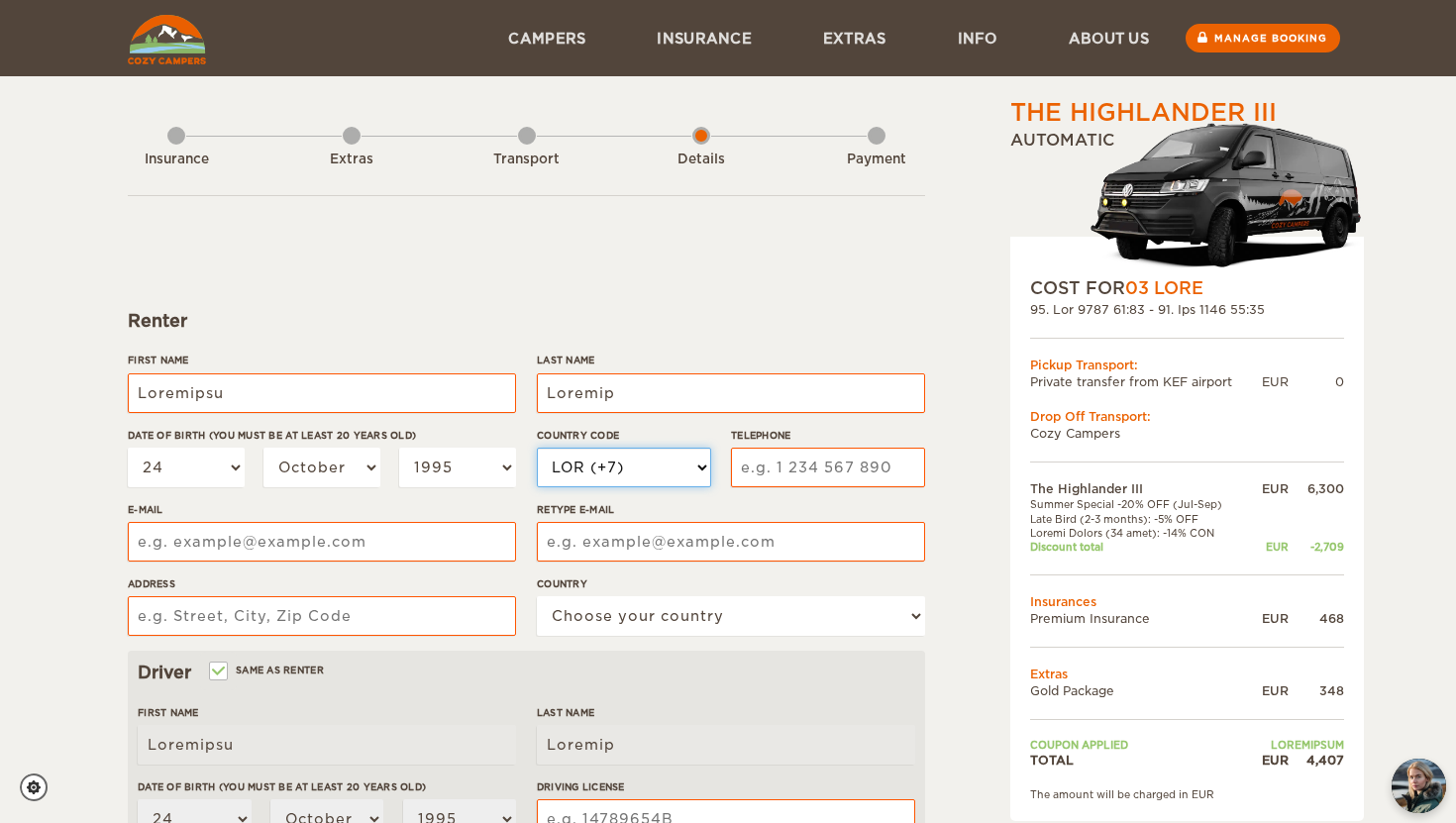 select on "49" 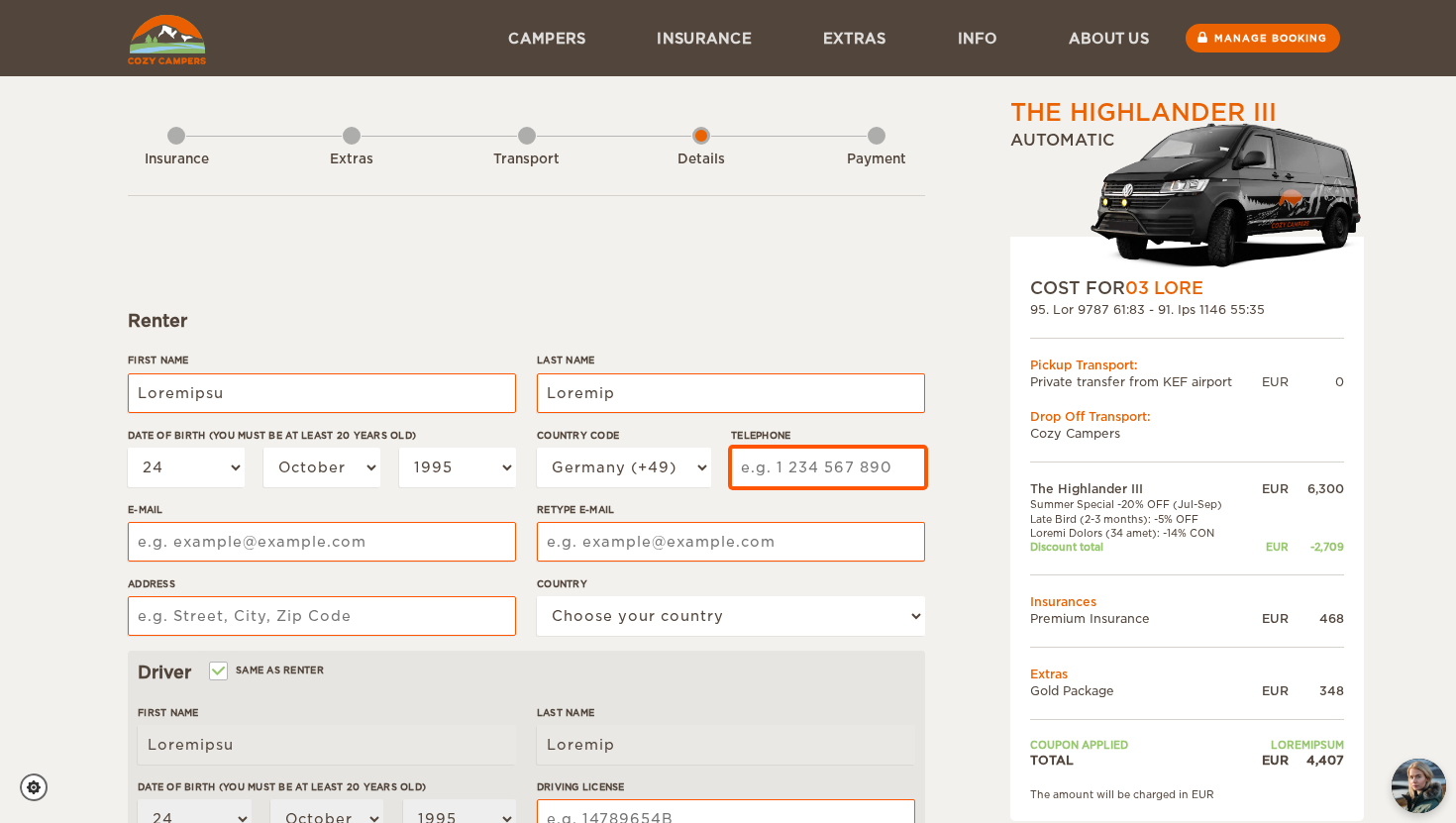 click on "Telephone" at bounding box center [828, 467] 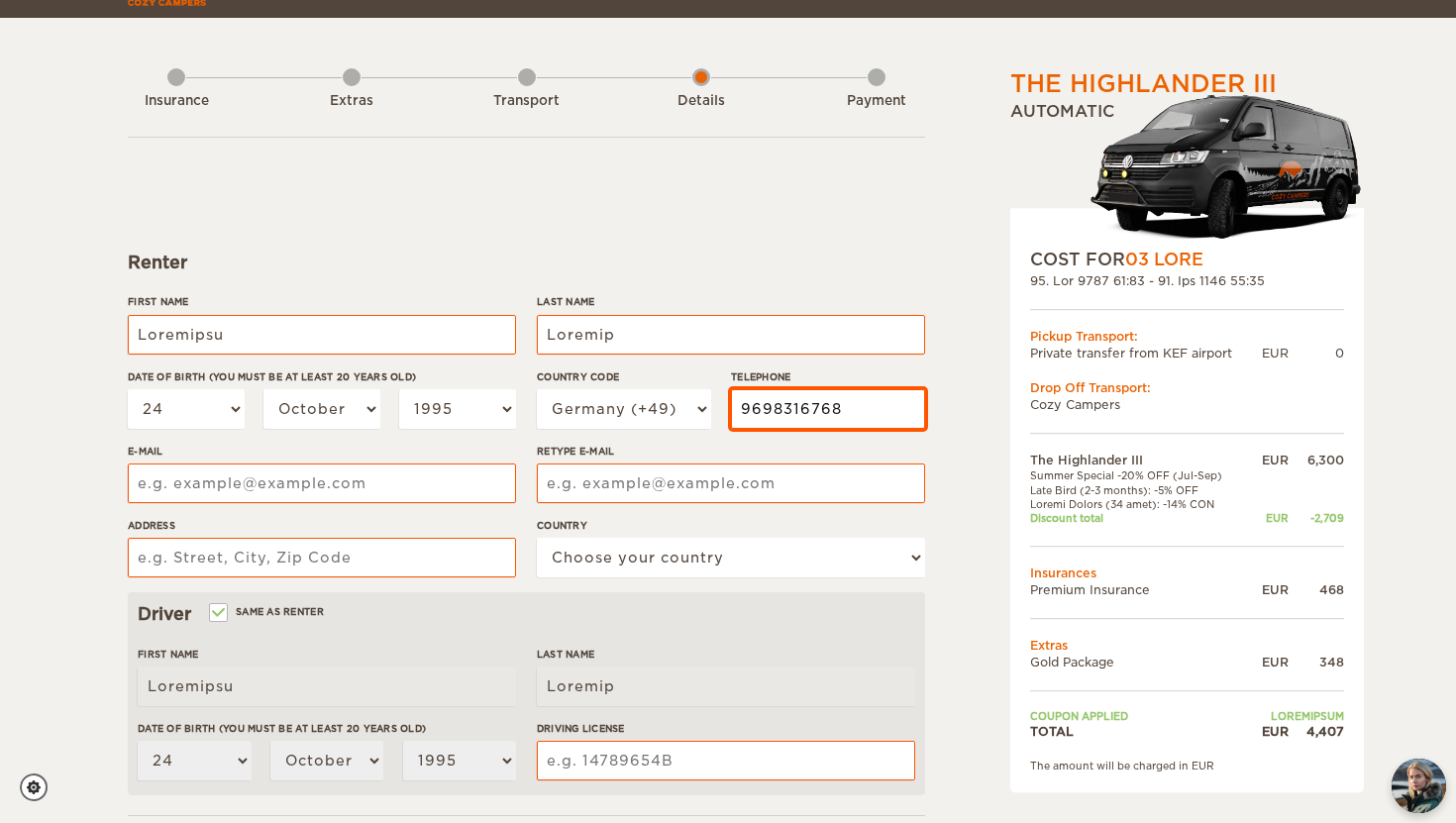 scroll, scrollTop: 68, scrollLeft: 0, axis: vertical 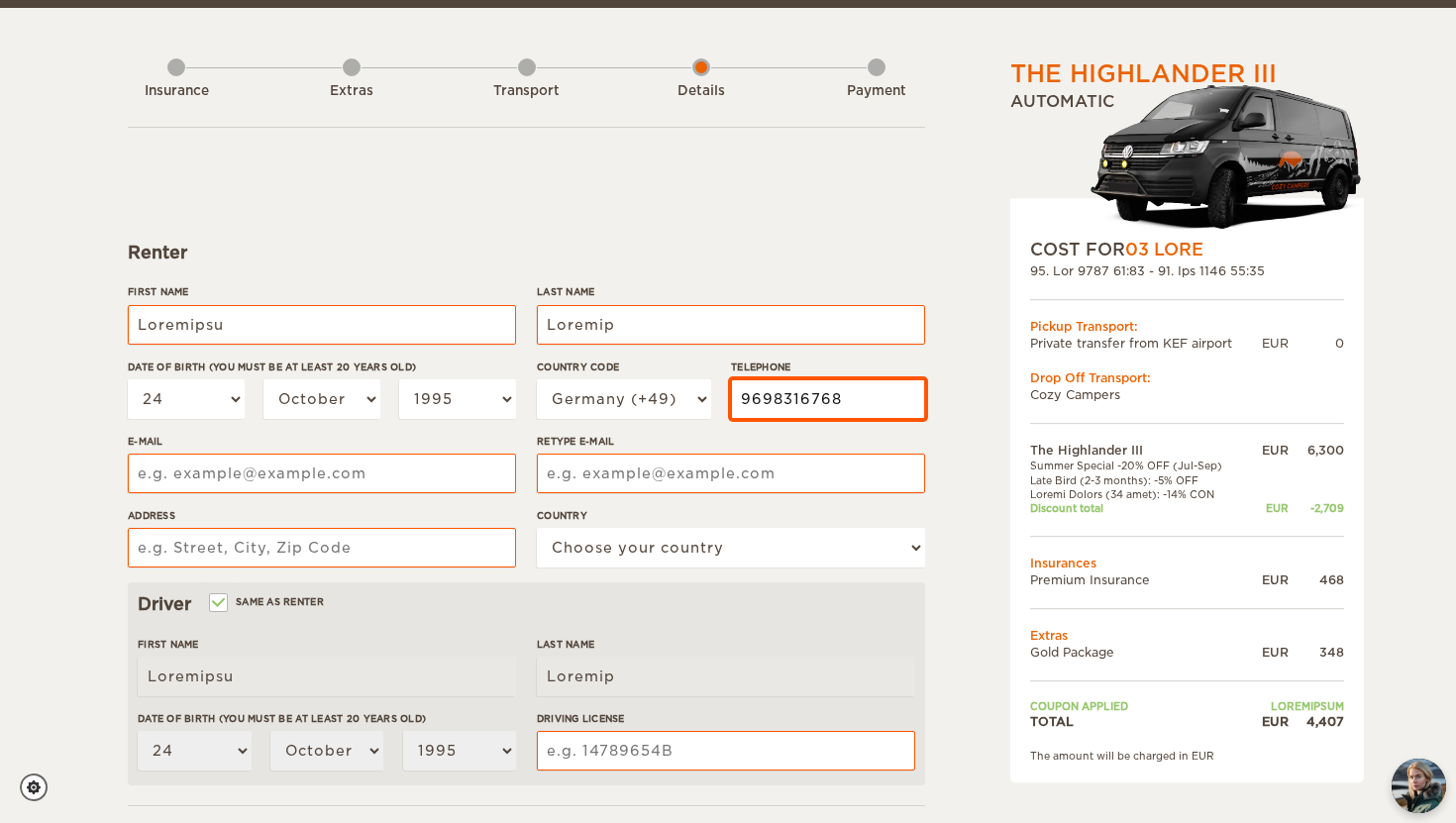 type on "9698316768" 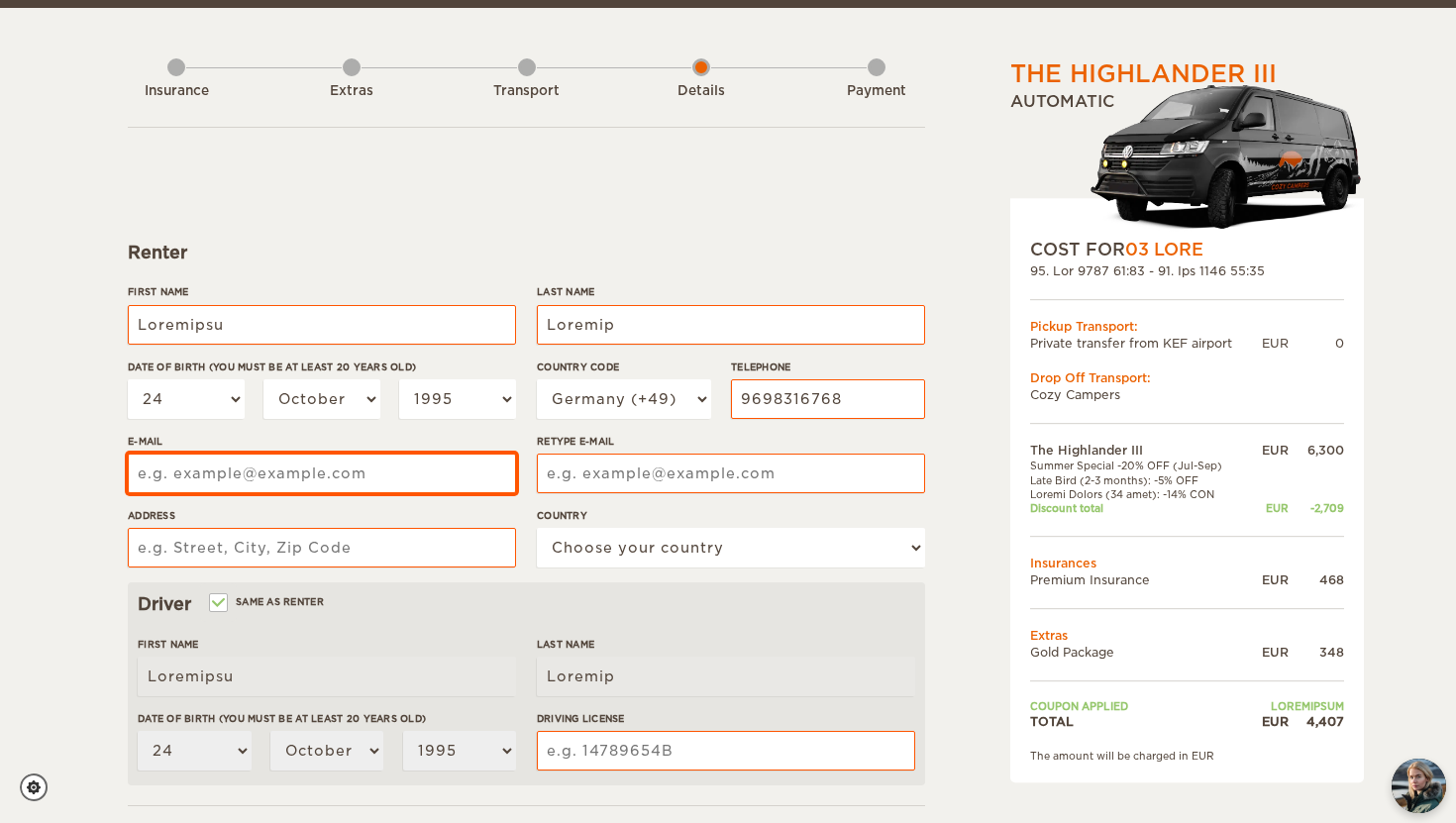 click on "E-mail" at bounding box center [322, 473] 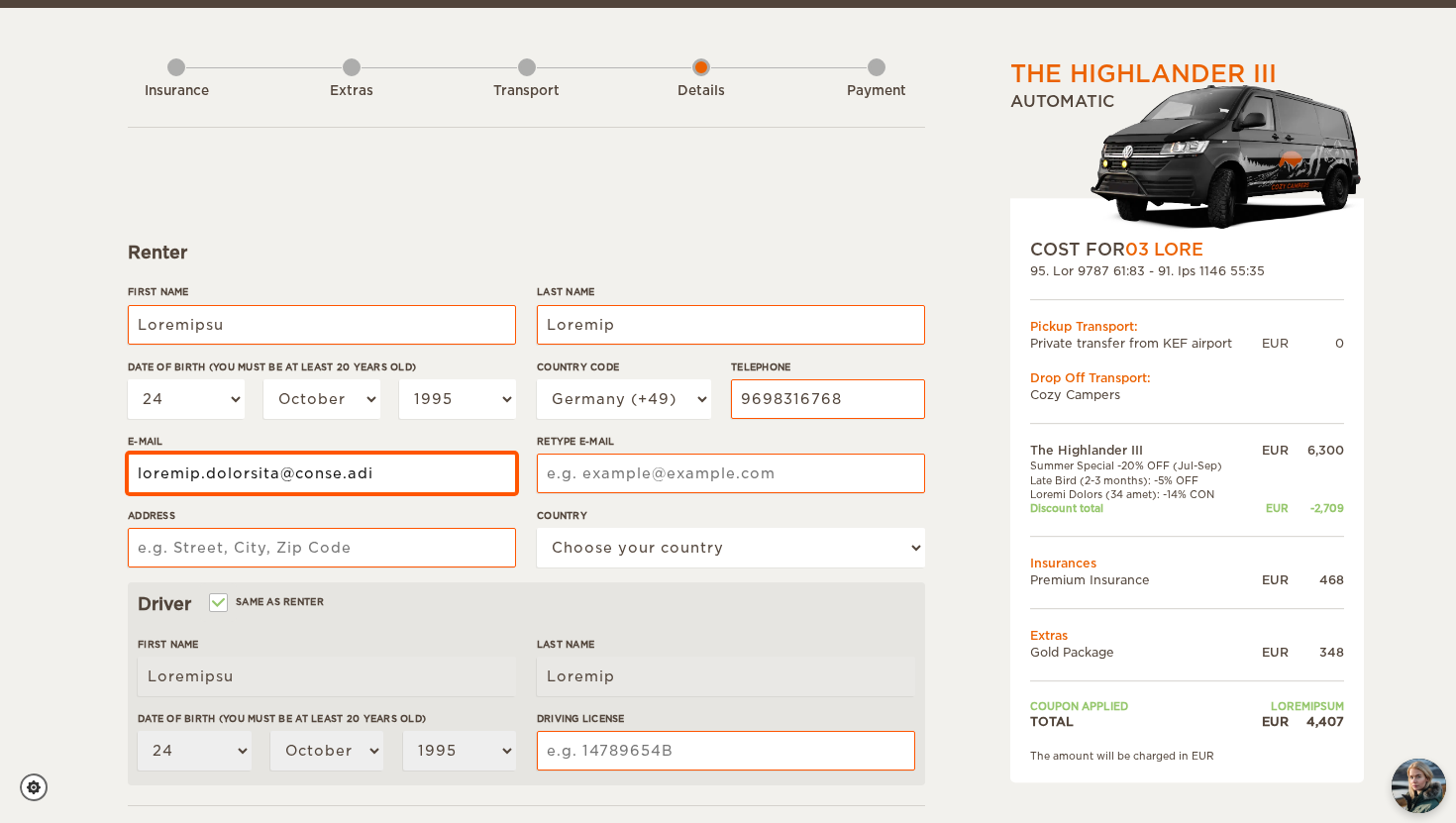 type on "loremip.dolorsita@conse.adi" 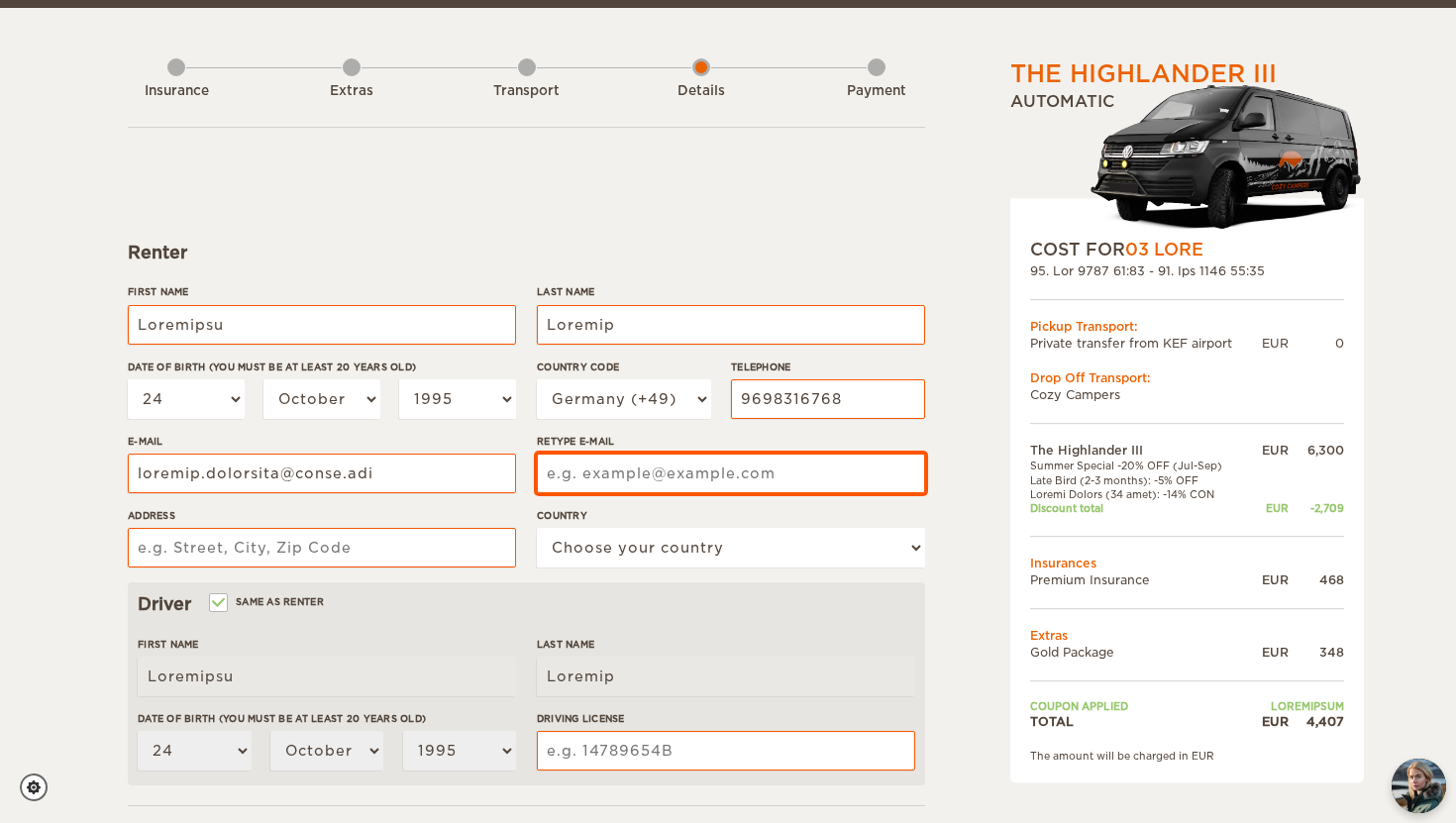 click on "Retype E-mail" at bounding box center [731, 473] 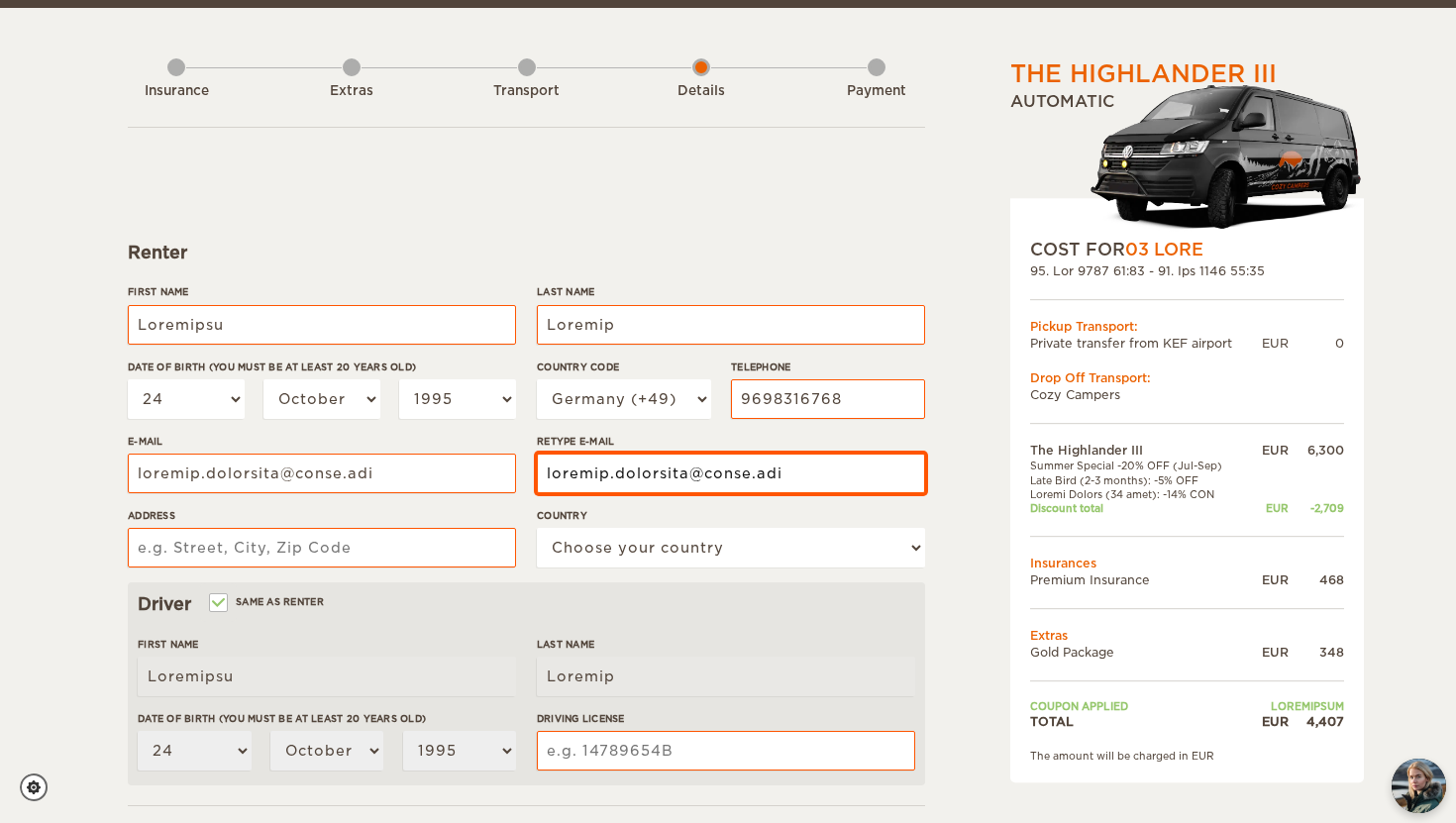 type on "loremip.dolorsita@conse.adi" 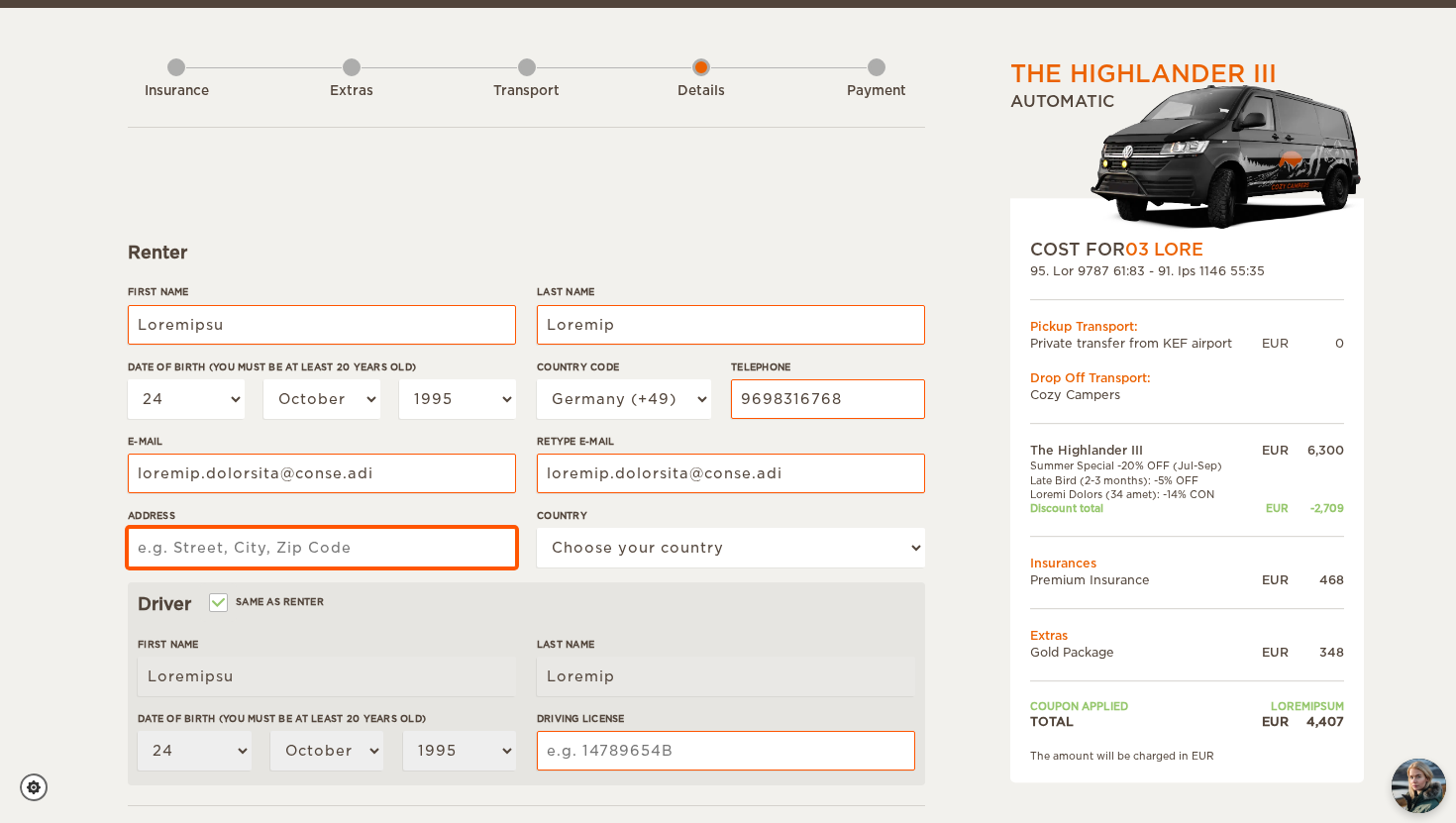 click on "Address" at bounding box center (322, 548) 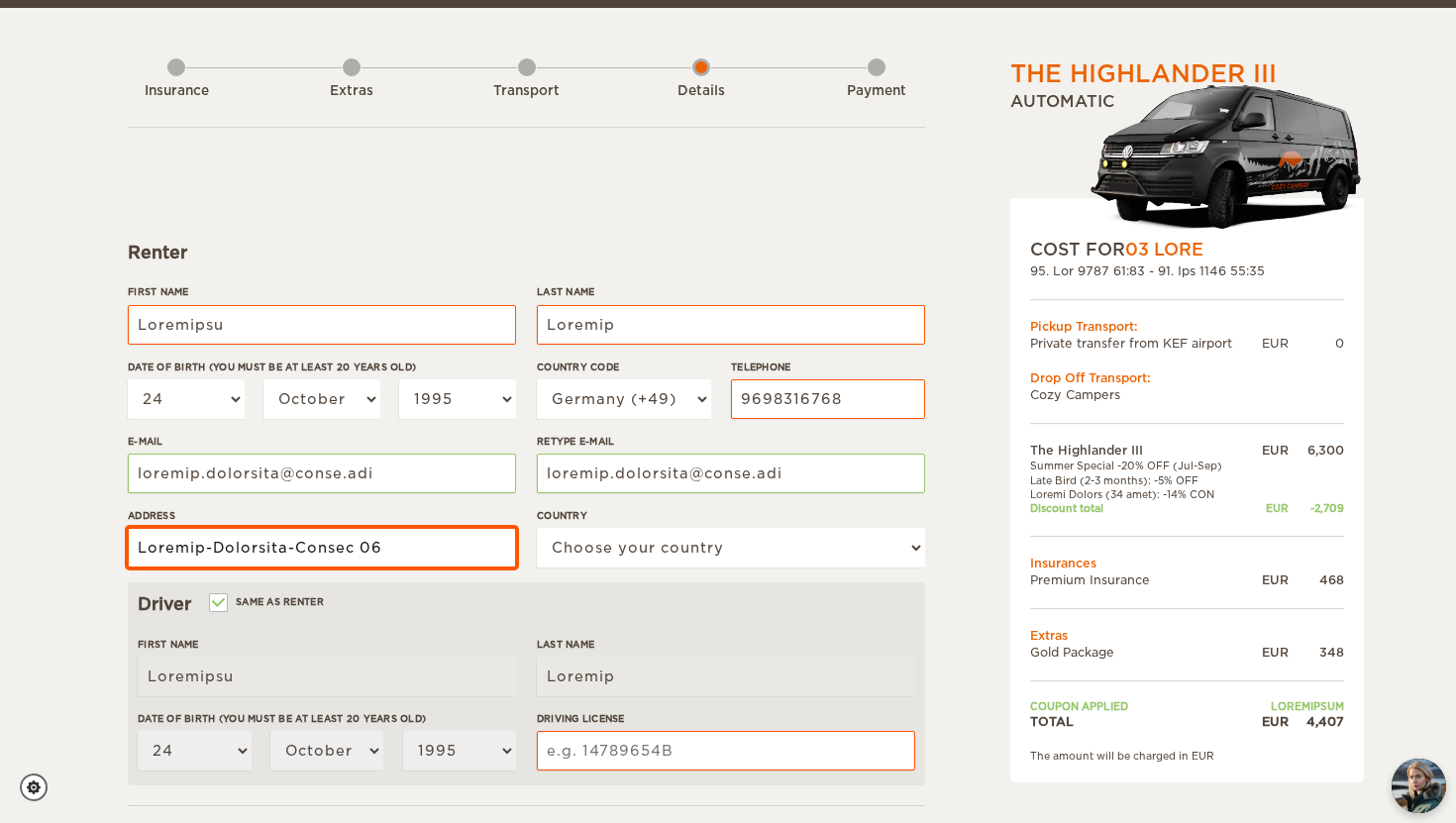 click on "Loremip-Dolorsita-Consec 06" at bounding box center [322, 548] 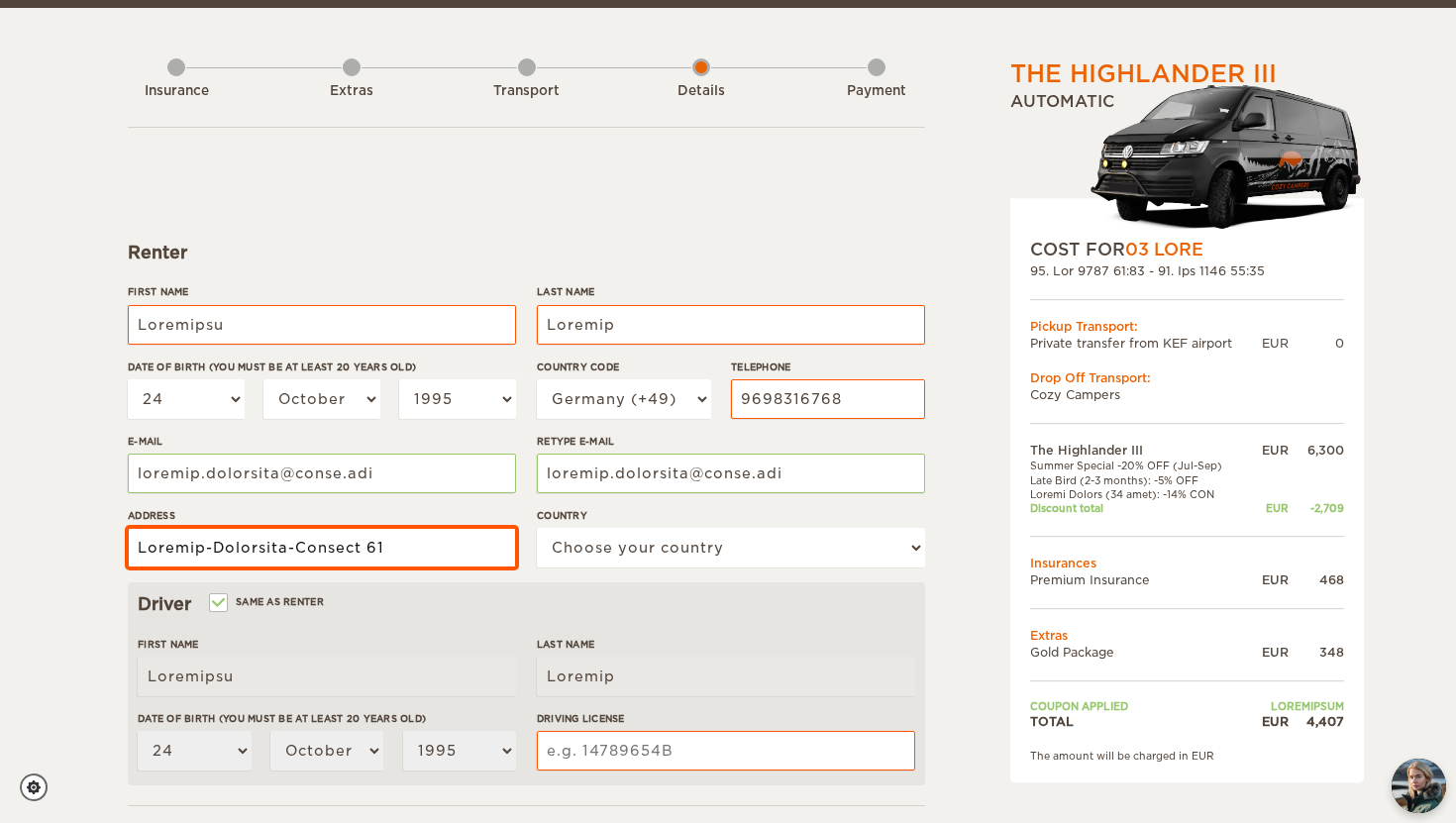 type on "Loremip-Dolorsita-Consect 61" 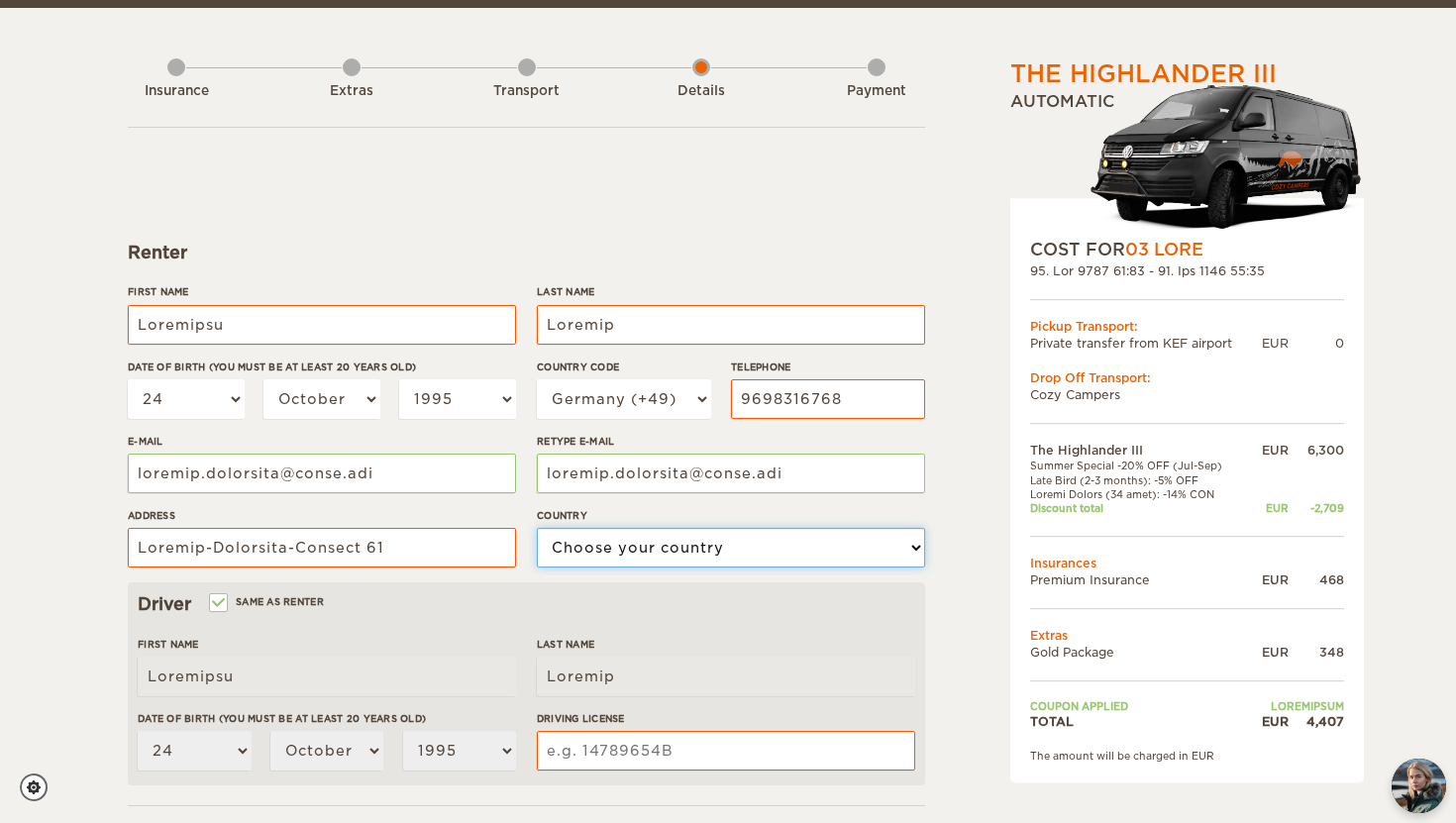 click on "Choose your country
United States
United Kingdom
Germany
Afghanistan Albania Algeria American Samoa Andorra Angola Anguilla Antarctica Antigua and Barbuda Argentina Armenia Aruba Australia Austria Azerbaijan Bahamas Bahrain Bangladesh Barbados Belarus Belgium Belize Benin Bermuda Bhutan Bolivia Bosnia and Herzegovina Botswana Brazil British Virgin Islands Brunei Bulgaria Burkina Faso Burma (Myanmar) Burundi Cambodia Cameroon Canada Cape Verde Cayman Islands Central African Republic Chad Chile China Christmas Island Cocos (Keeling) Islands Colombia Comoros Cook Islands Costa Rica Croatia Cuba Cyprus Czech Republic Democratic Republic of the Congo Denmark Djibouti Dominica Dominican Republic Ecuador Egypt El Salvador Equatorial Guinea Eritrea Estonia Ethiopia Falkland Islands Faroe Islands Fiji Finland France French Polynesia Gabon Gambia Gaza Strip Georgia Germany Ghana Gibraltar Greece Greenland Grenada Guam Guatemala Guinea Guinea-Bissau Guyana Haiti Holy See (Vatican City)" at bounding box center [731, 548] 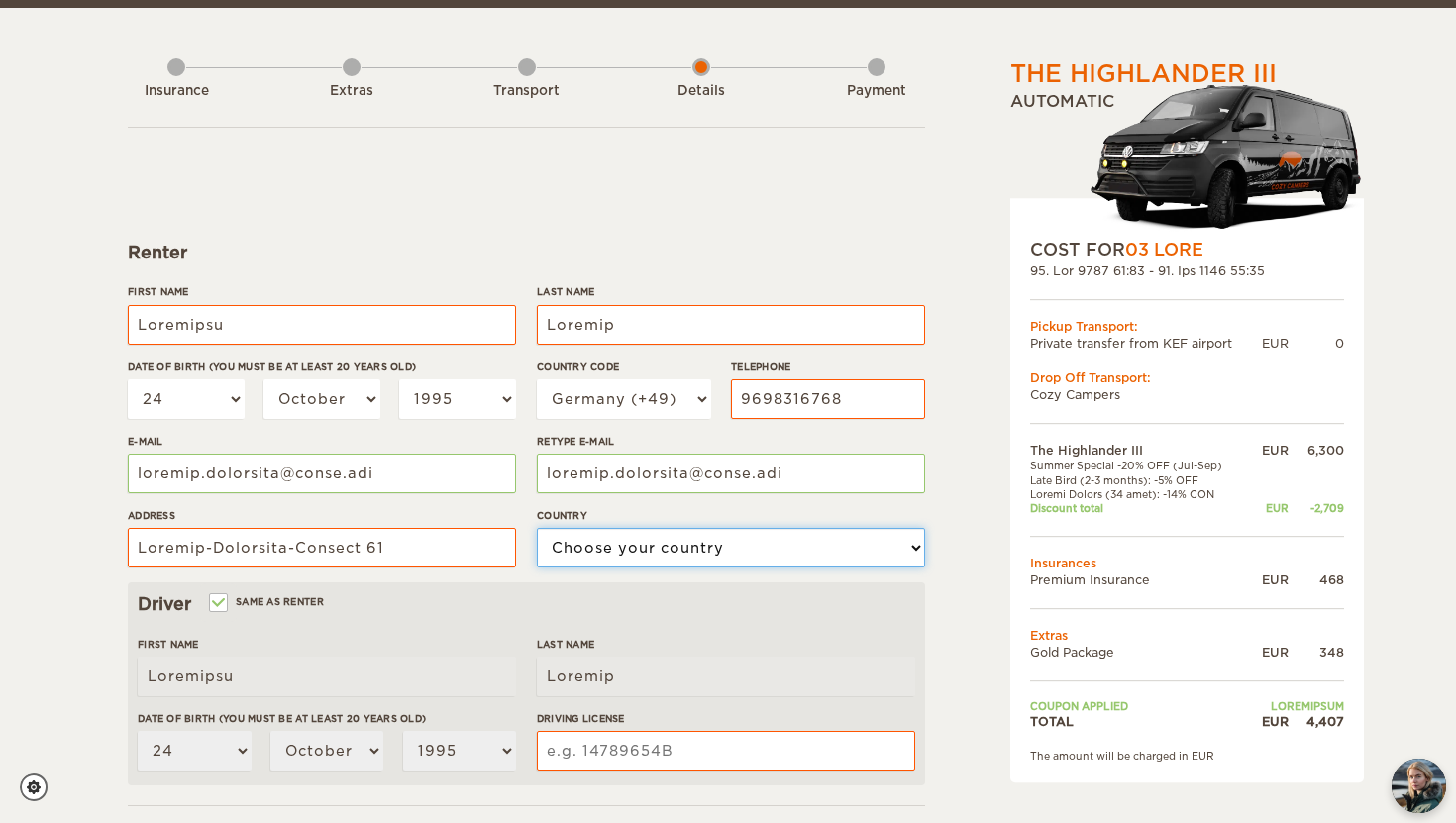 select on "26" 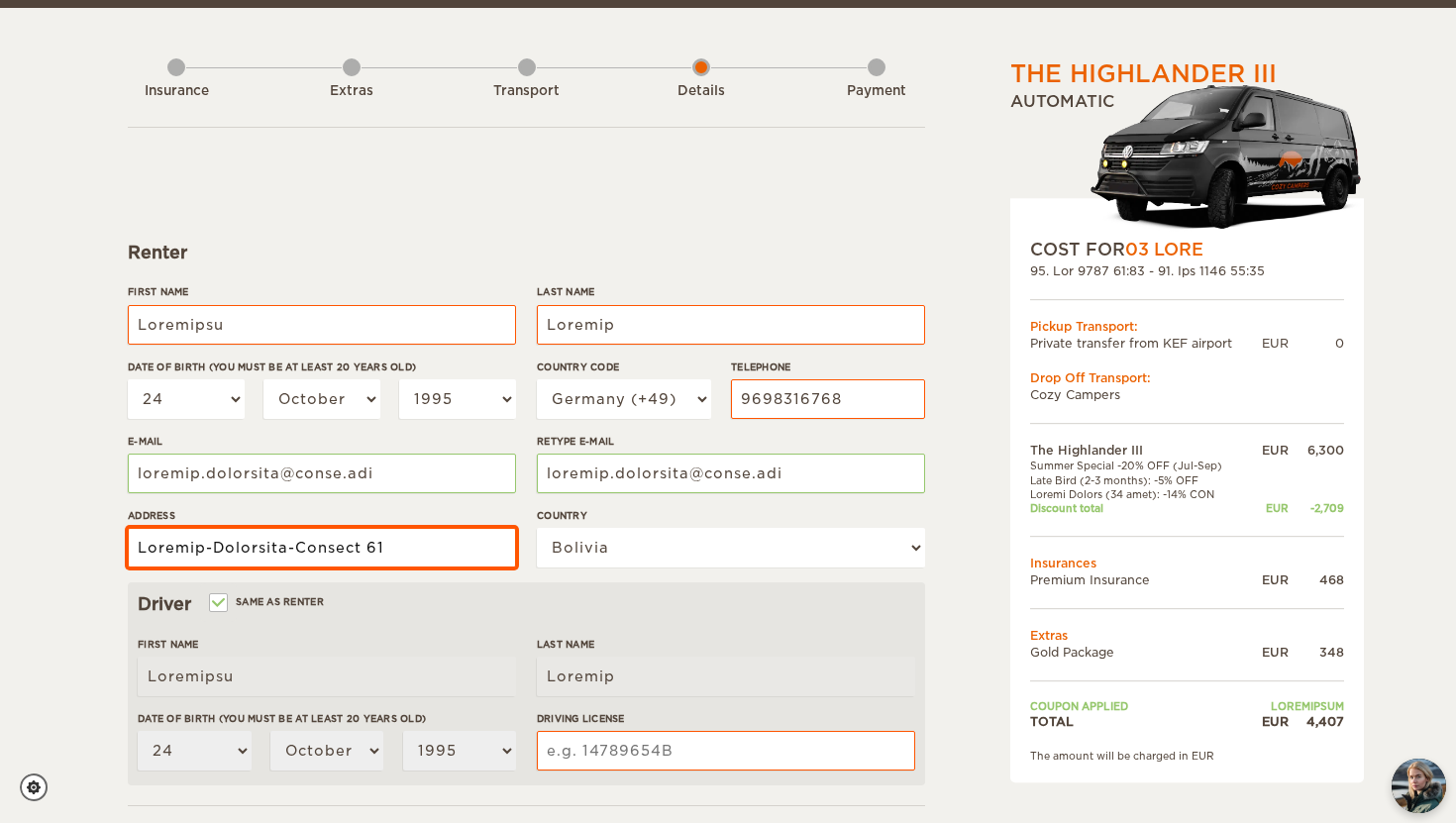 click on "Loremip-Dolorsita-Consect 61" at bounding box center (322, 548) 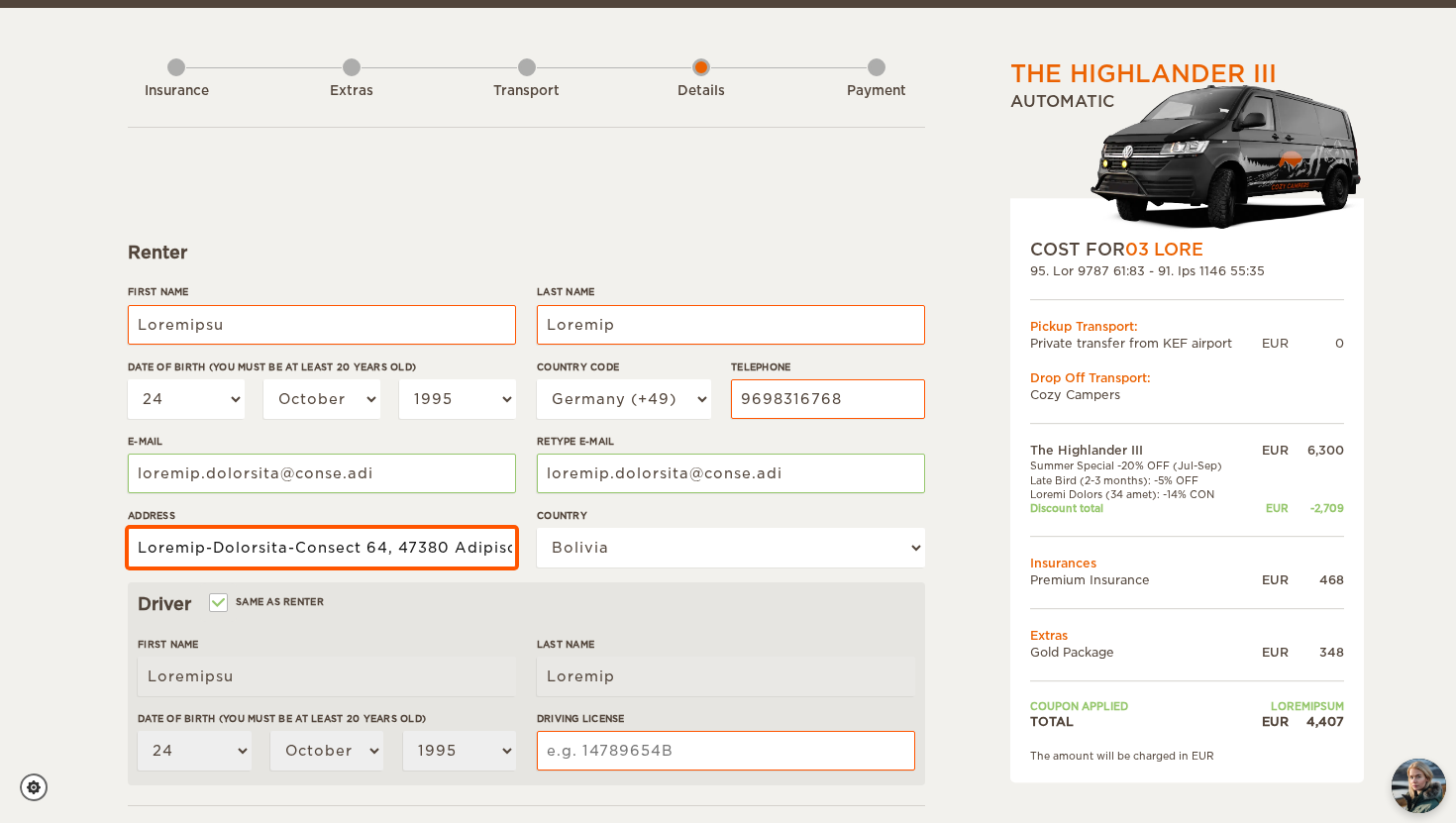 scroll, scrollTop: 0, scrollLeft: 34, axis: horizontal 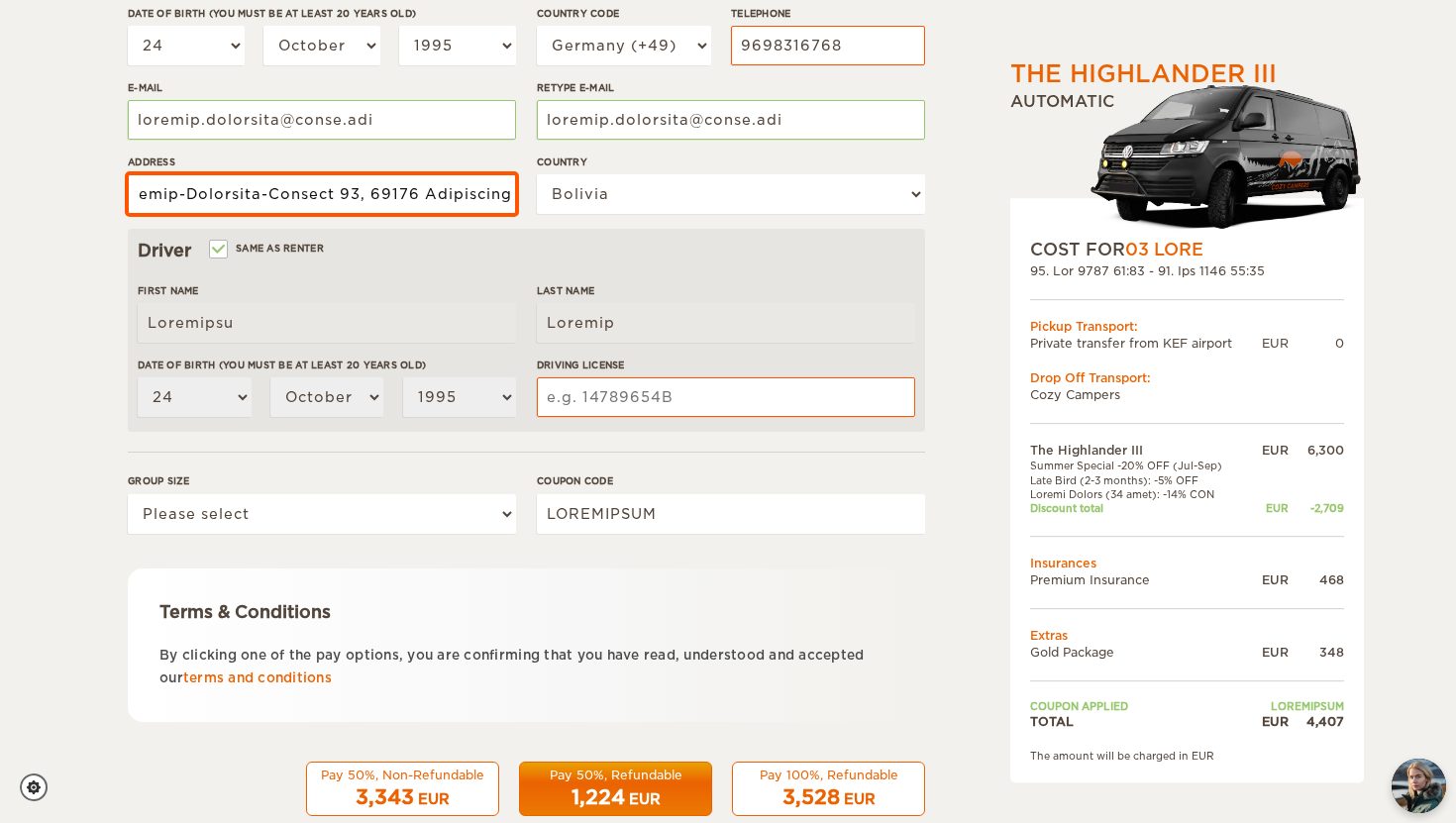 type on "Loremip-Dolorsita-Consect 93, 69176 Adipiscing" 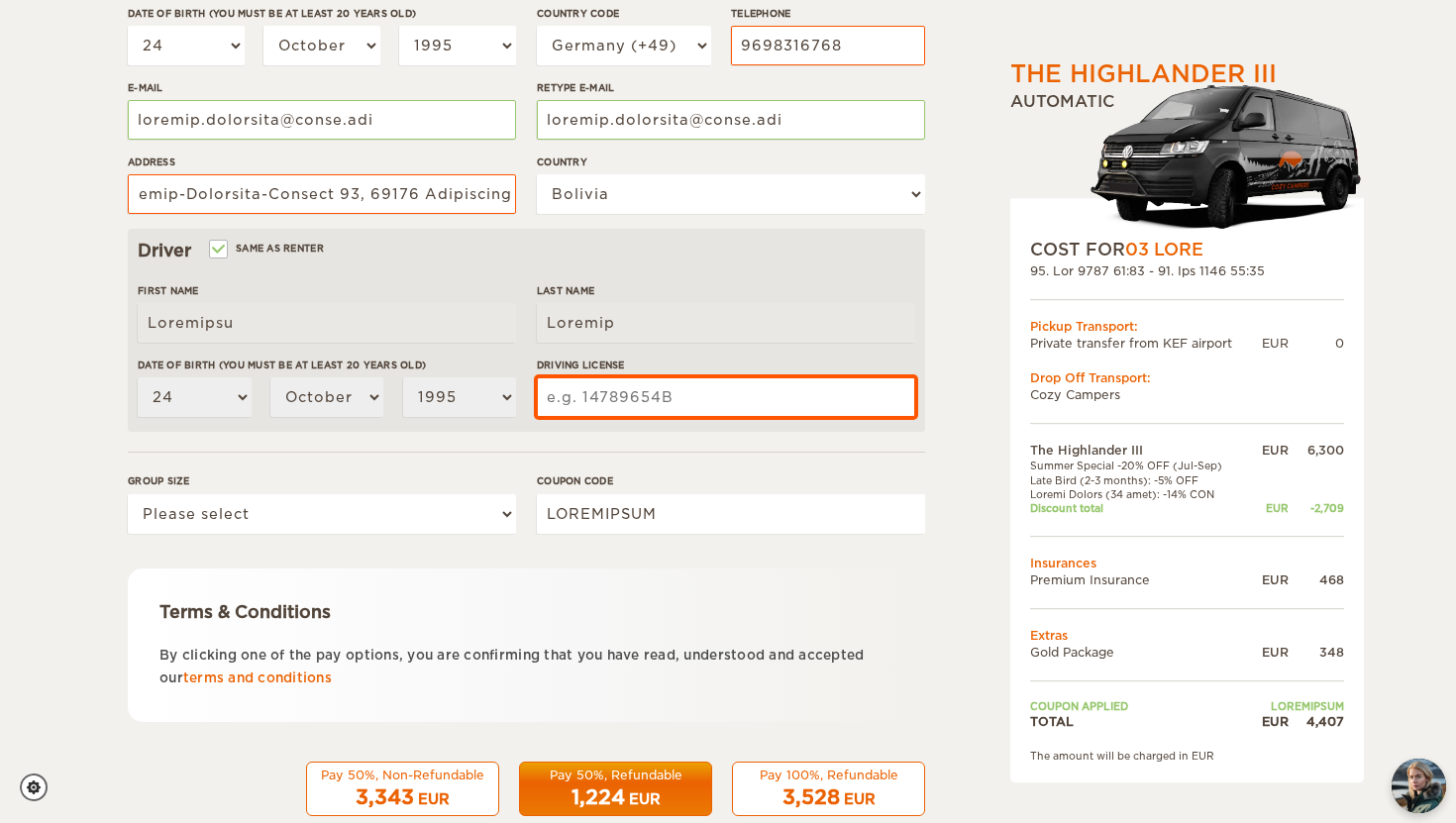 scroll, scrollTop: 0, scrollLeft: 0, axis: both 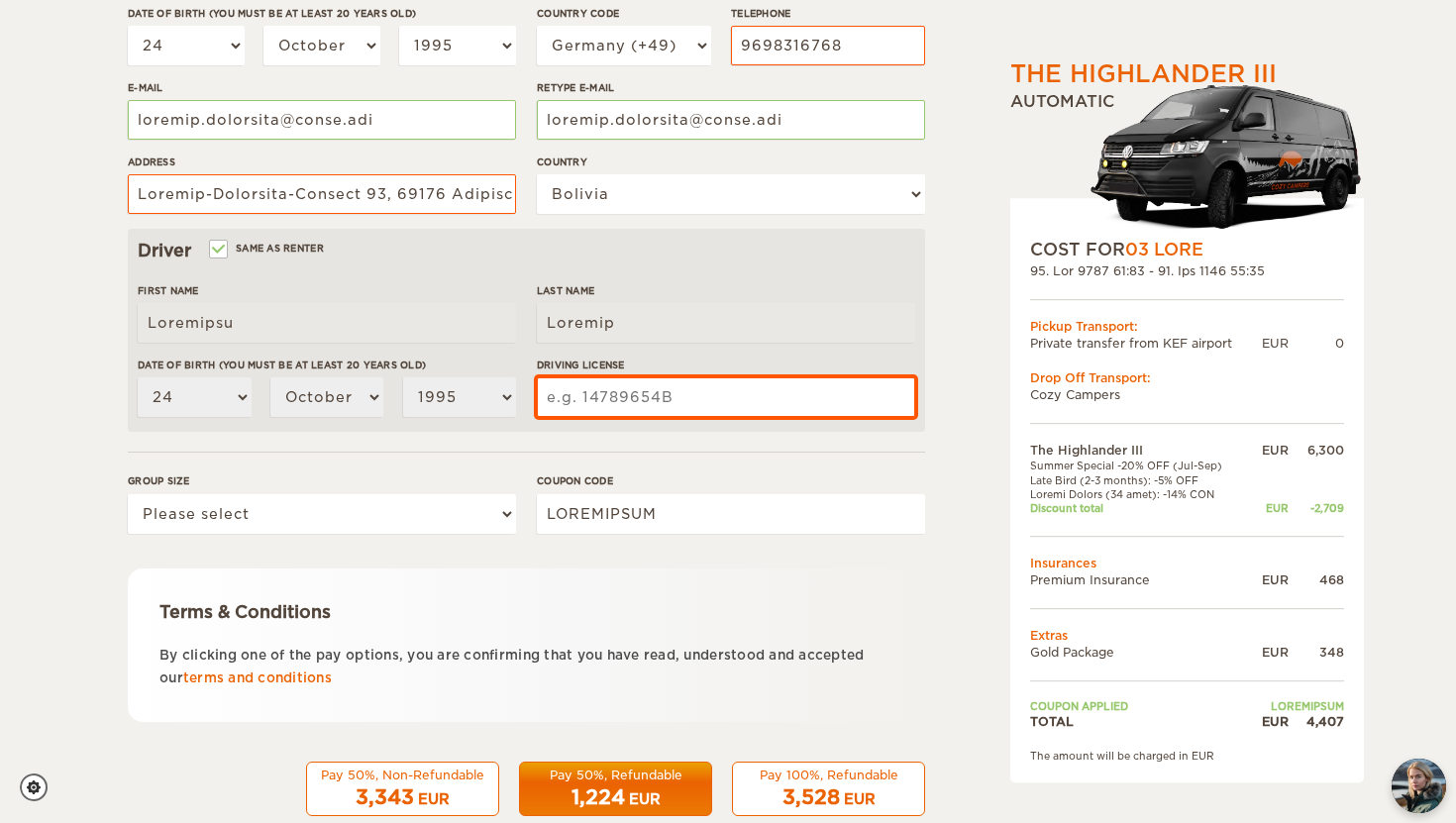 click on "Driving License" at bounding box center [726, 397] 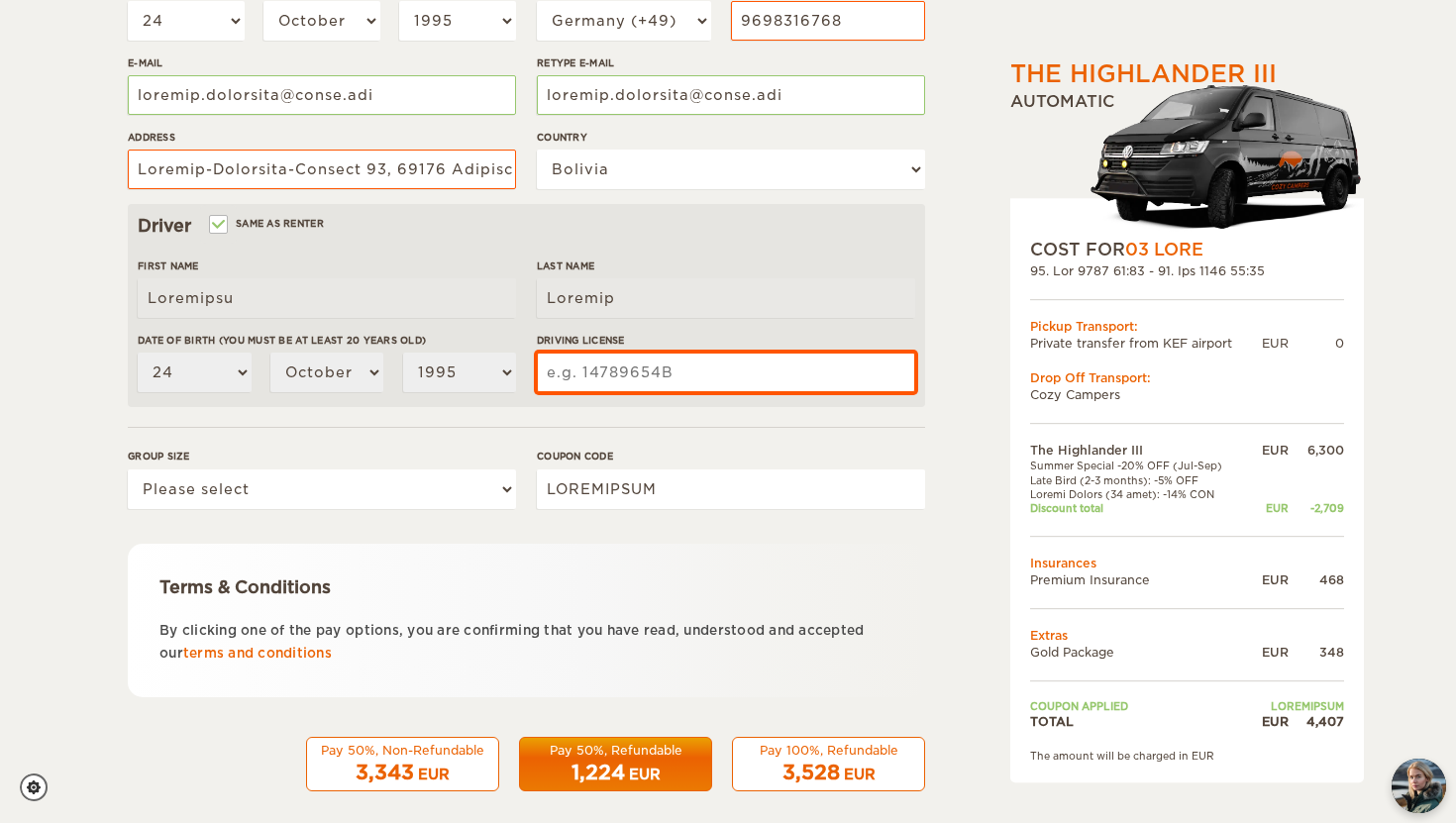 scroll, scrollTop: 453, scrollLeft: 0, axis: vertical 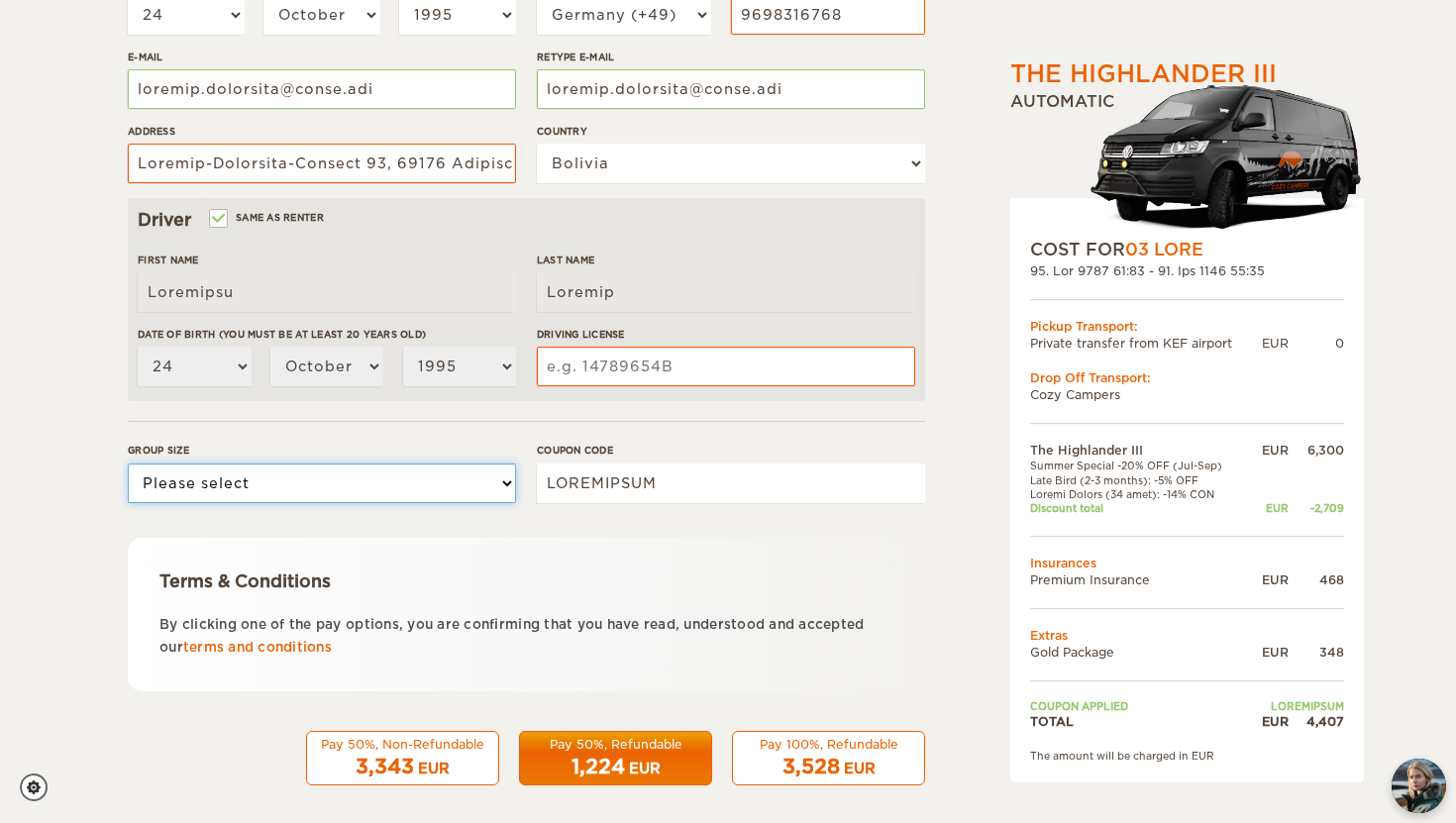 click on "Please select
1 2 3" at bounding box center (322, 483) 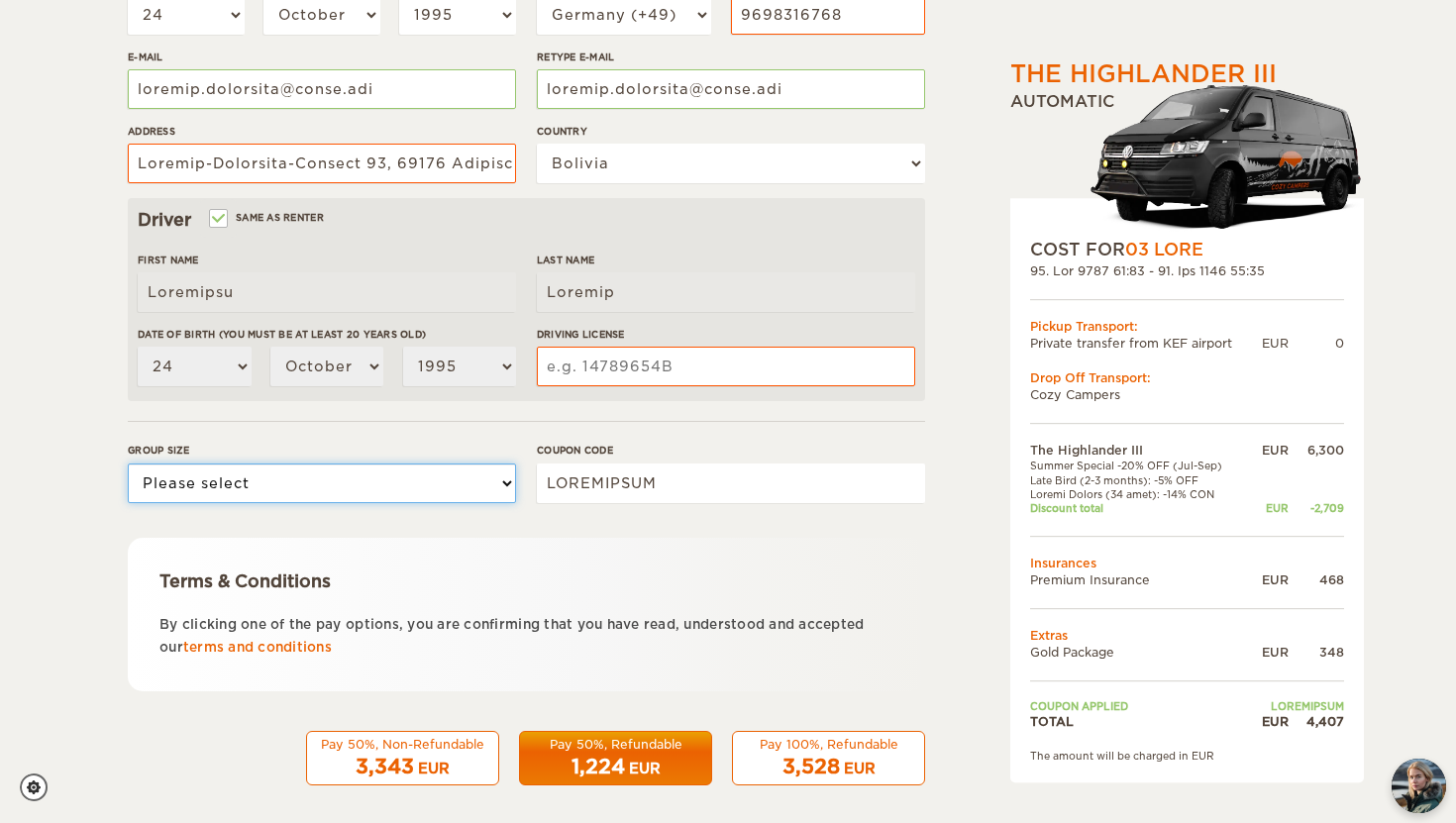 select on "3" 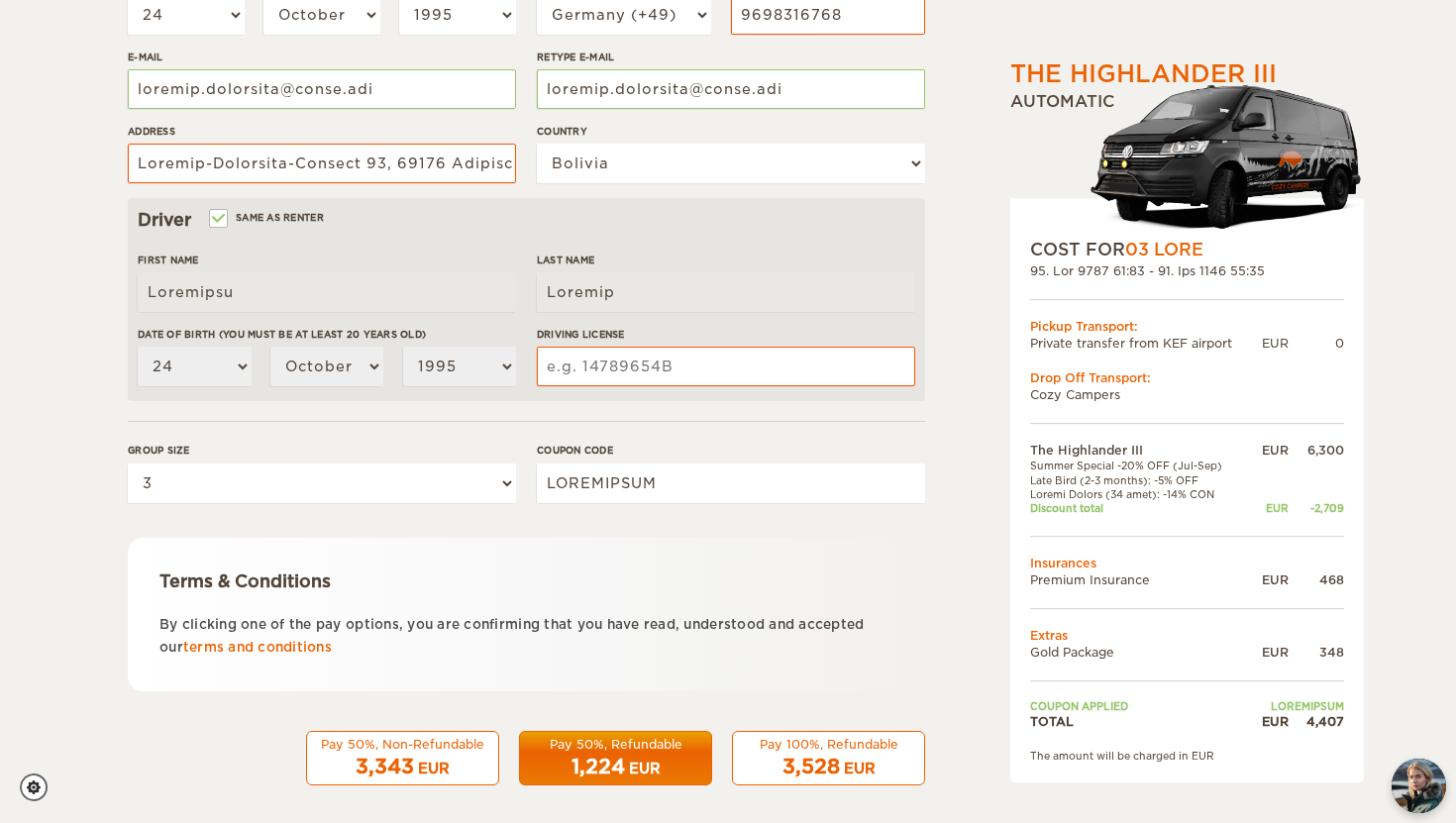 click on "Pay 100%, Refundable" at bounding box center [402, 744] 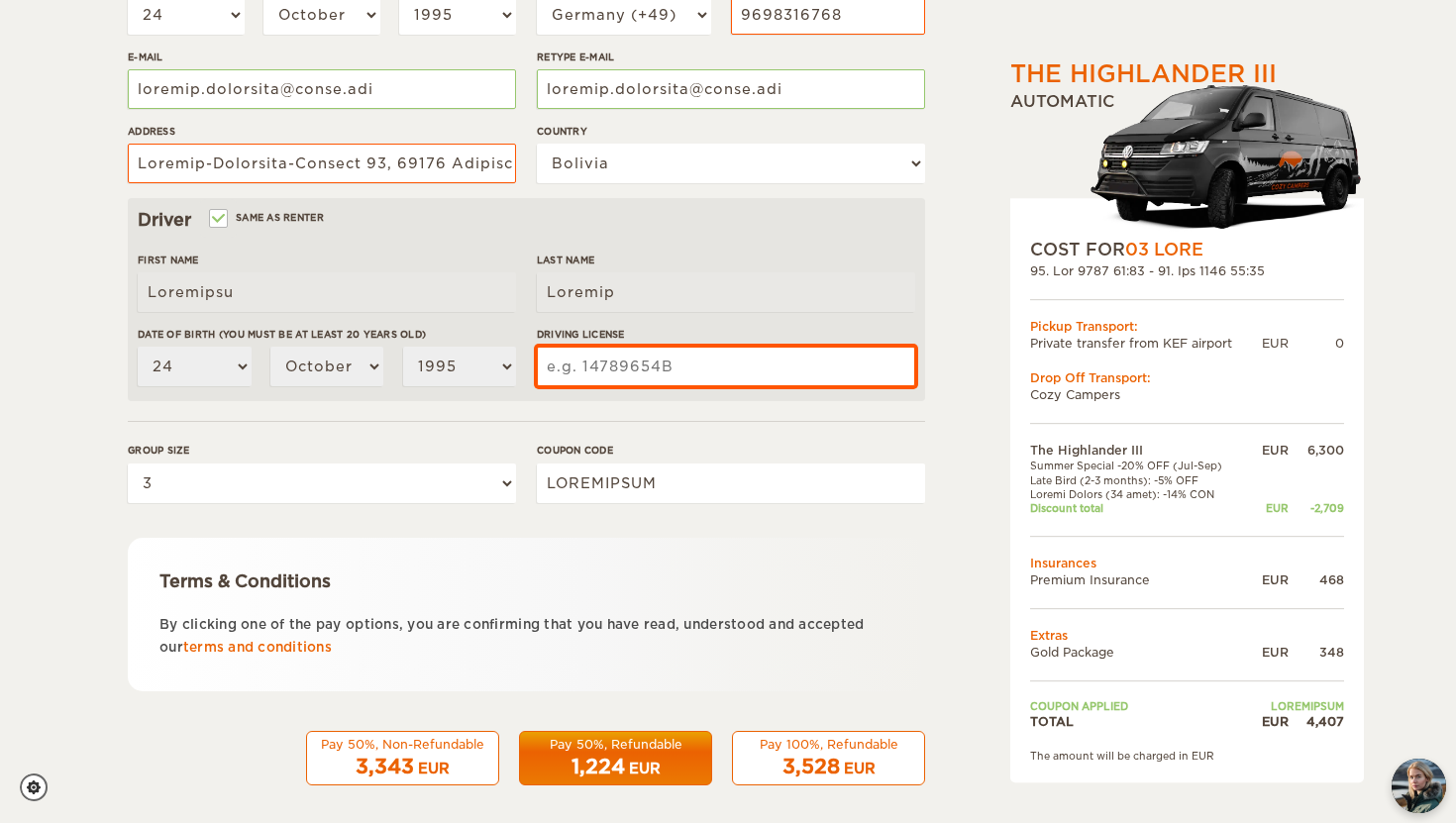 scroll, scrollTop: 465, scrollLeft: 0, axis: vertical 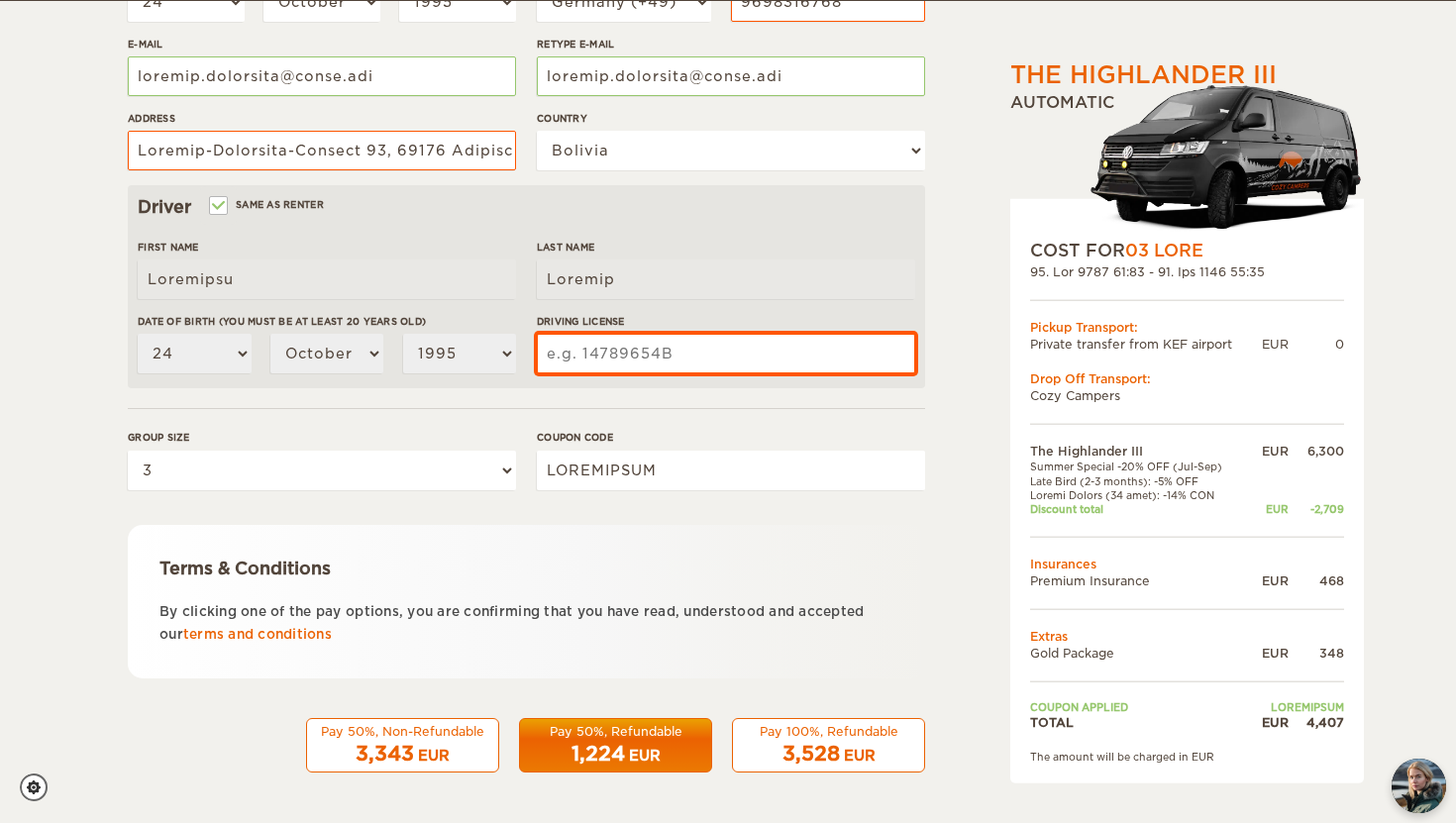 click on "Driving License" at bounding box center (726, 354) 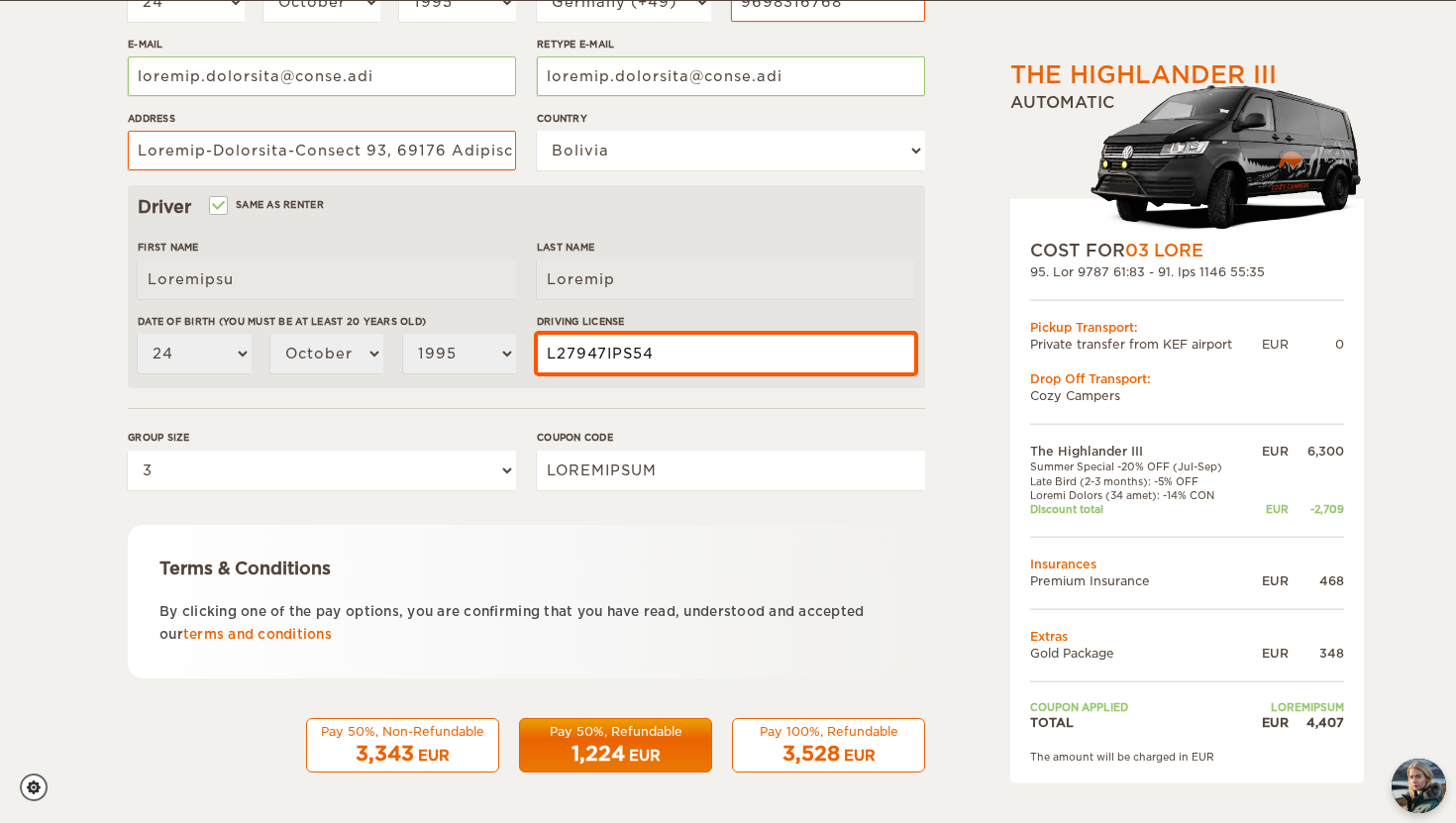 type on "L27947IPS54" 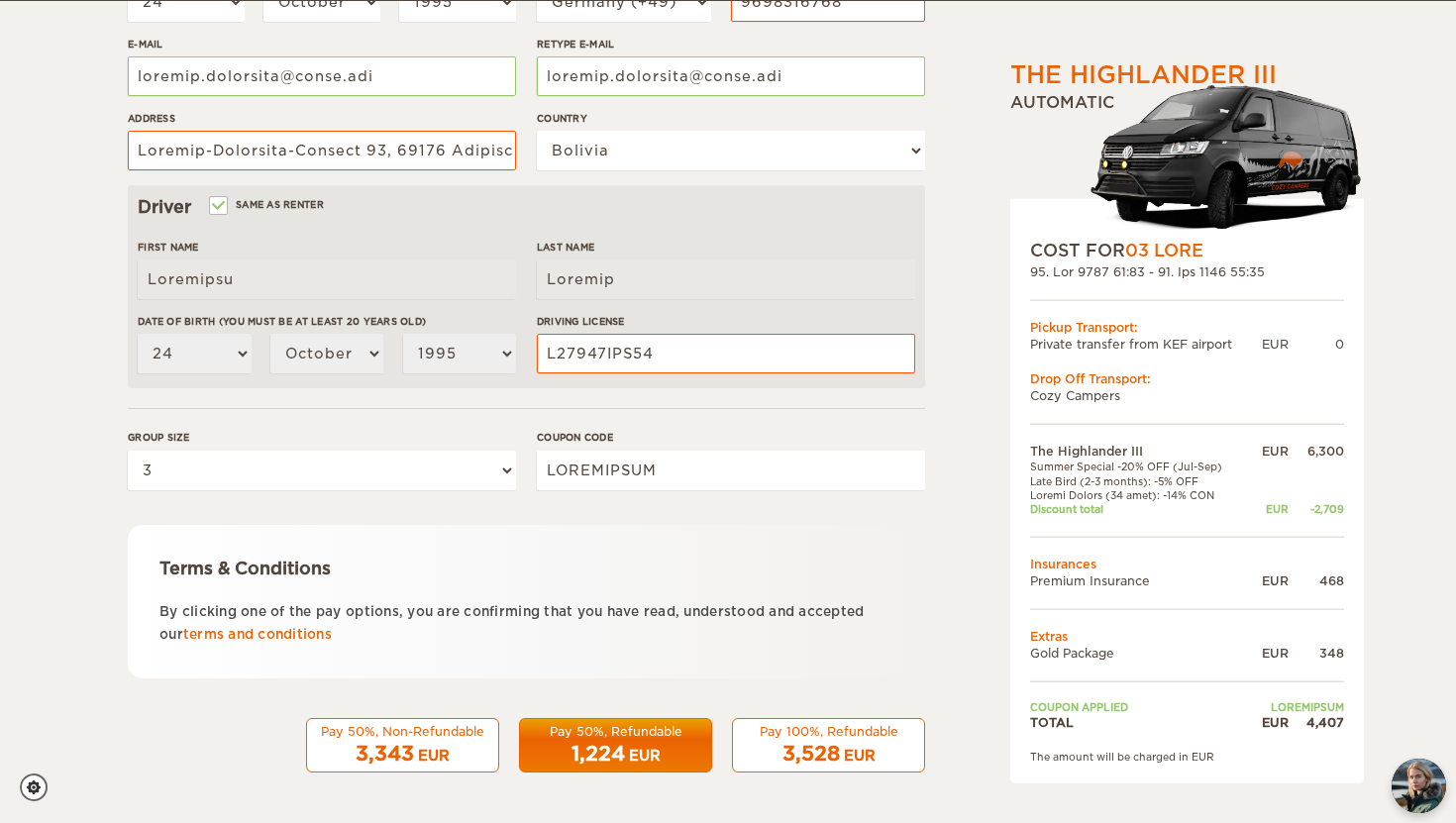 click on "Pay 100%, Refundable" at bounding box center [402, 731] 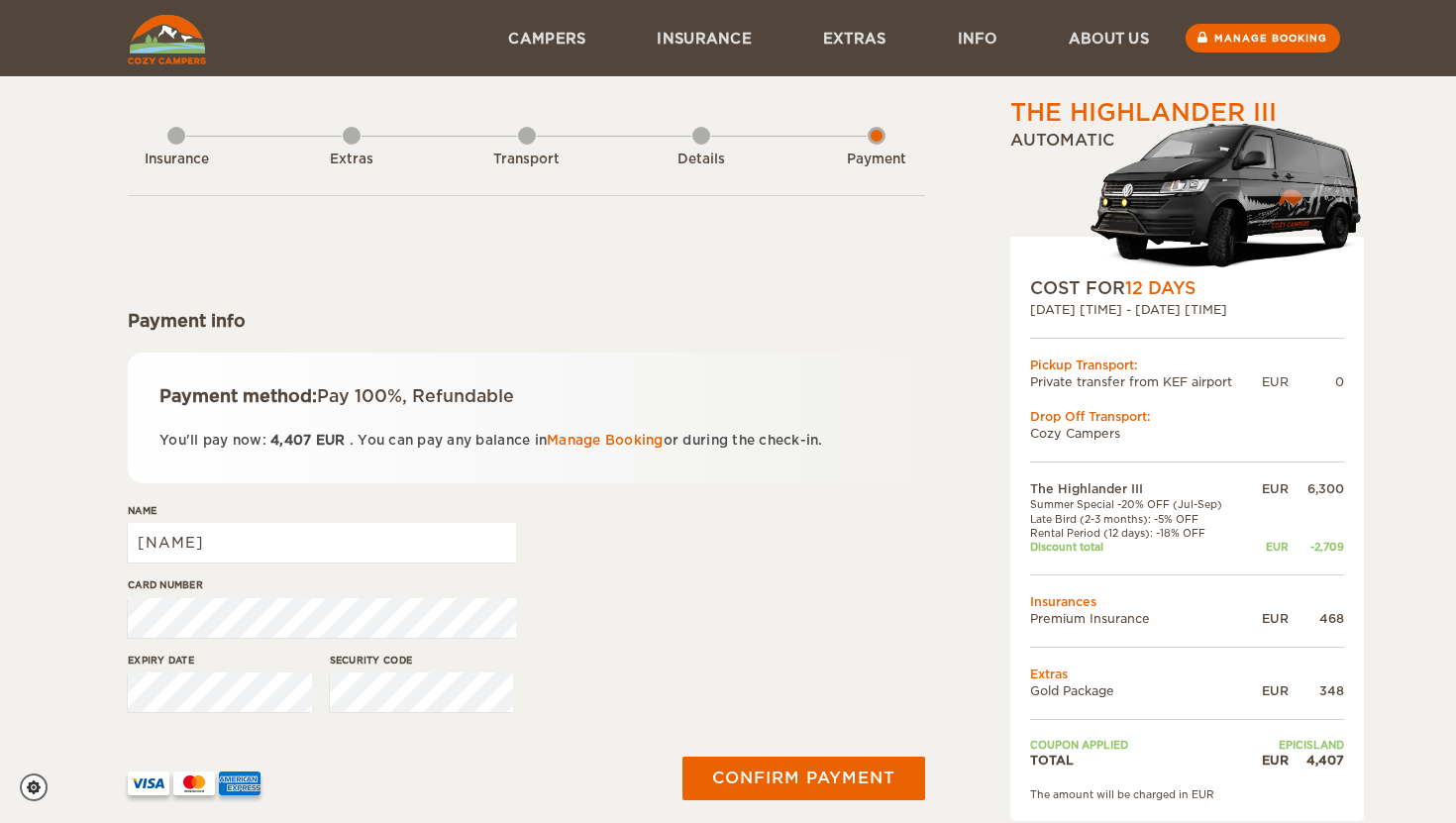 scroll, scrollTop: 0, scrollLeft: 0, axis: both 